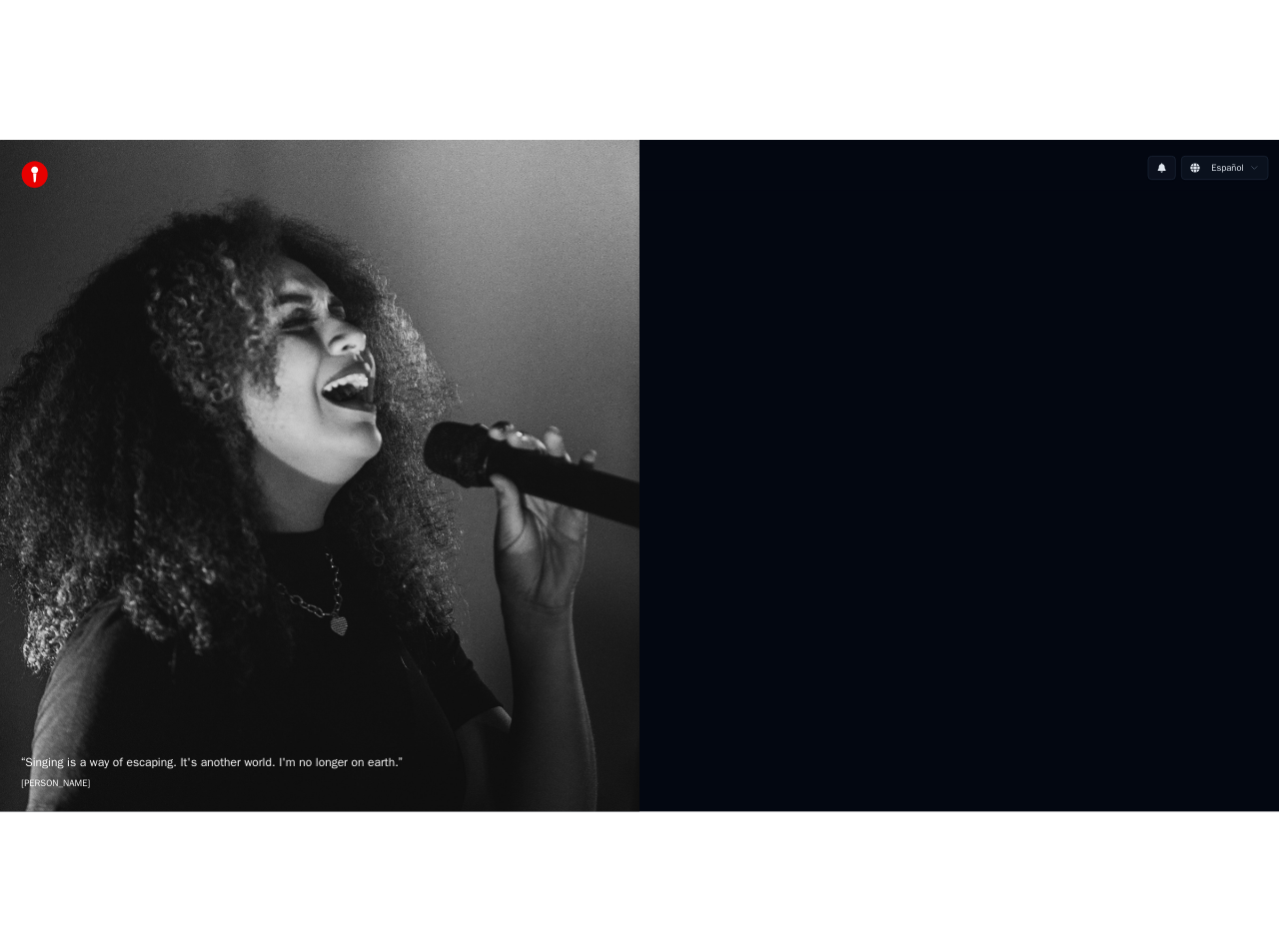 scroll, scrollTop: 0, scrollLeft: 0, axis: both 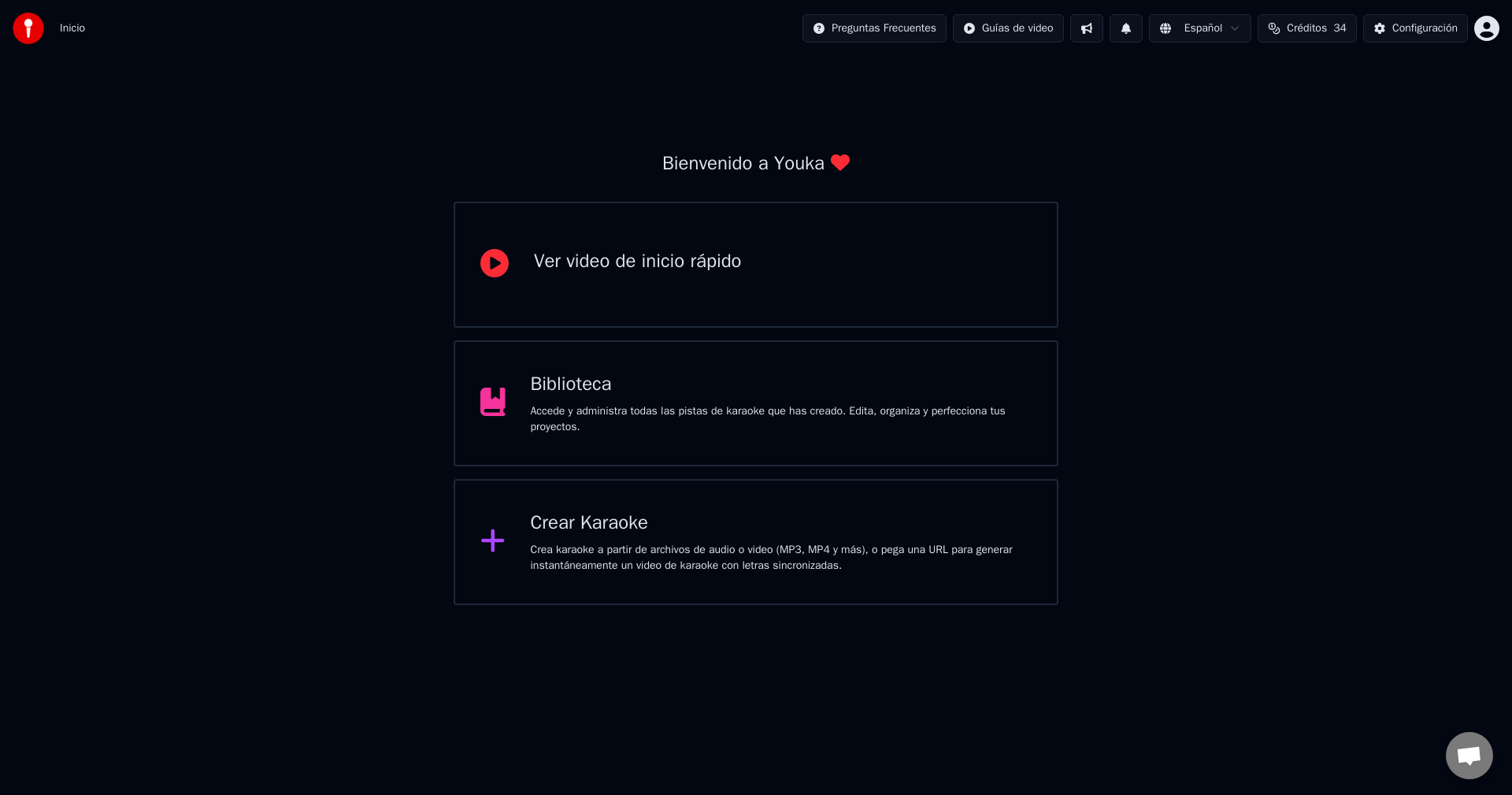 click on "Biblioteca" at bounding box center (781, 384) 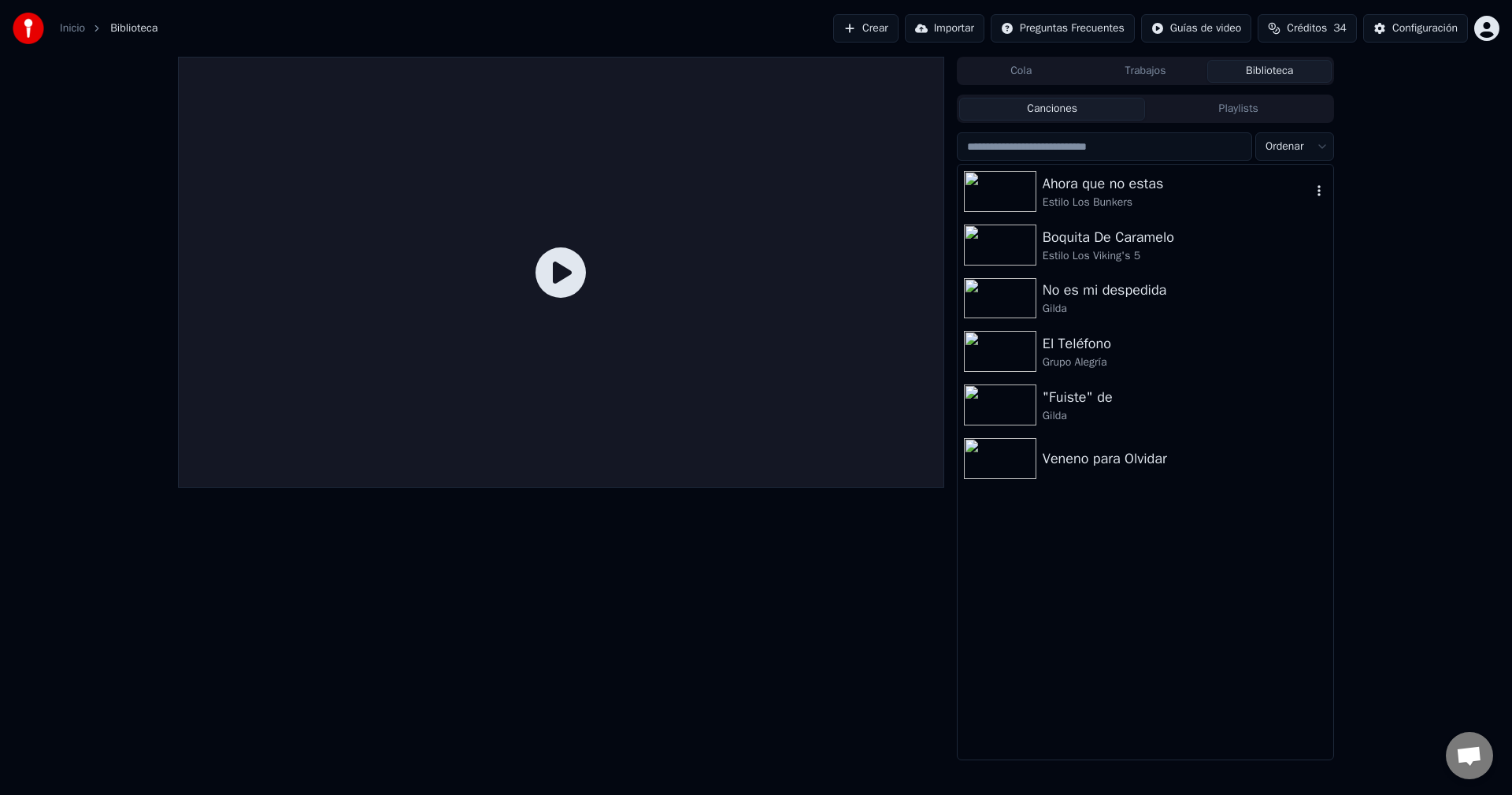 click on "Ahora que no estas" at bounding box center (1177, 184) 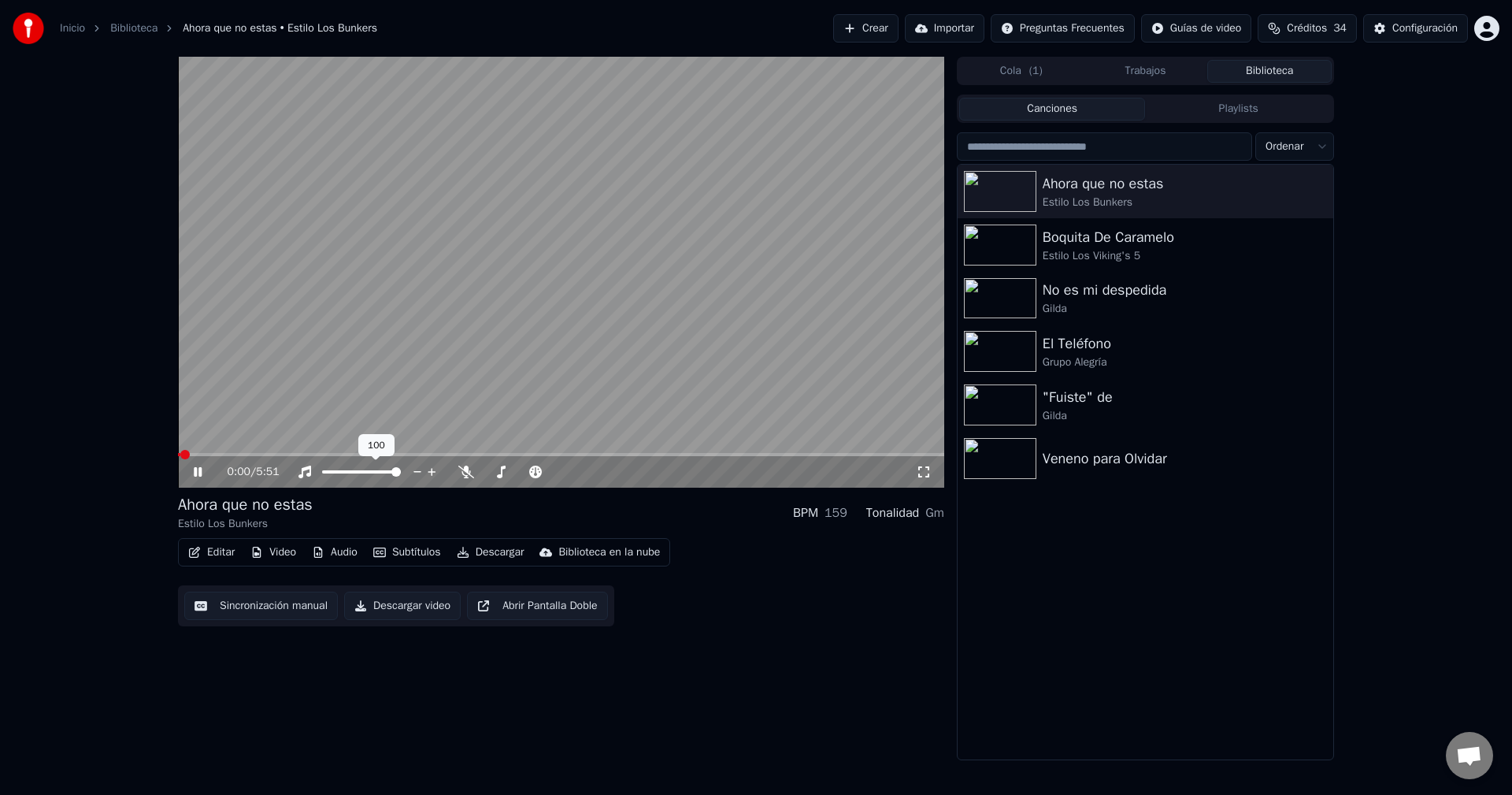 click at bounding box center [376, 472] 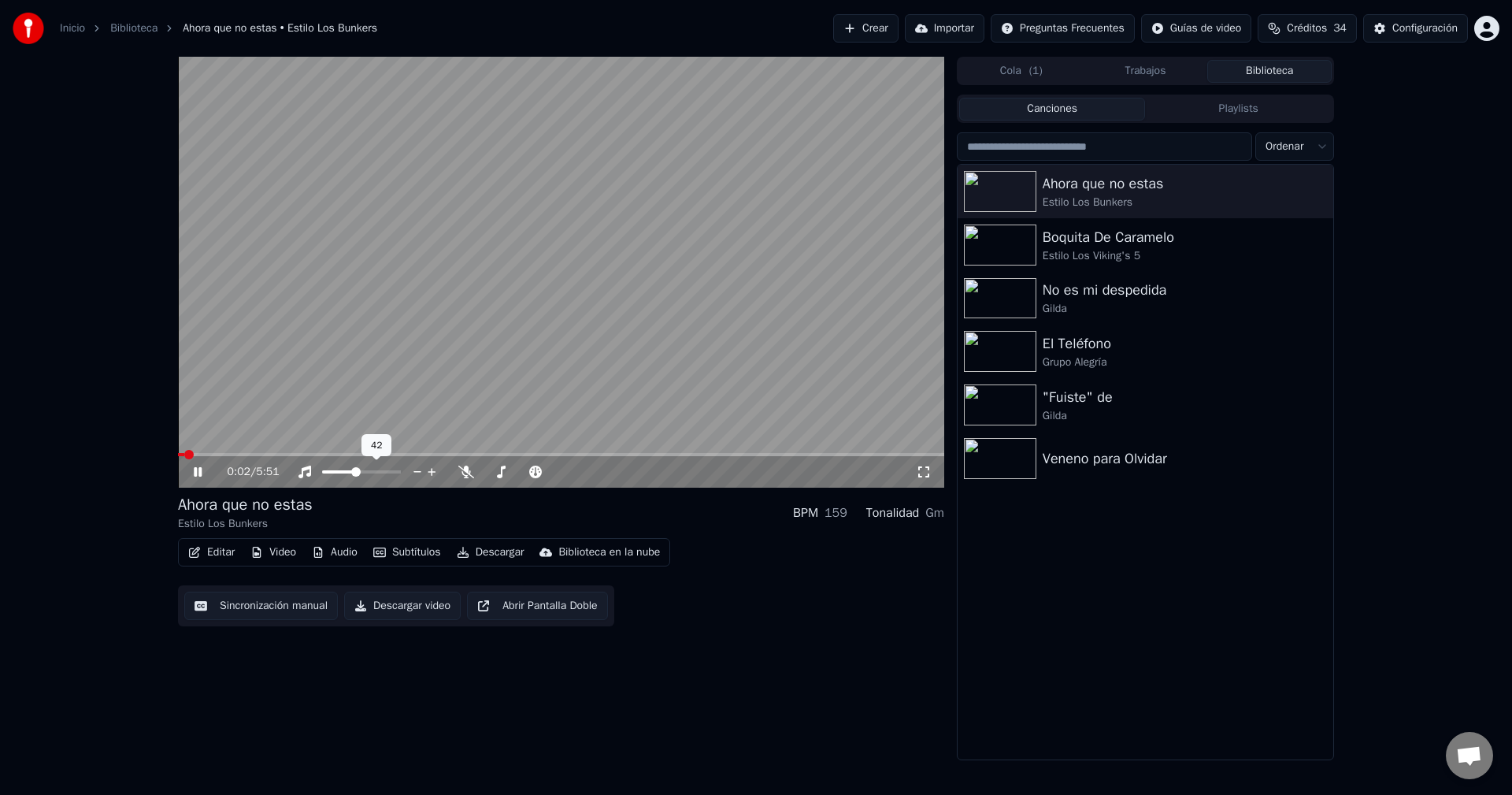 click at bounding box center [339, 472] 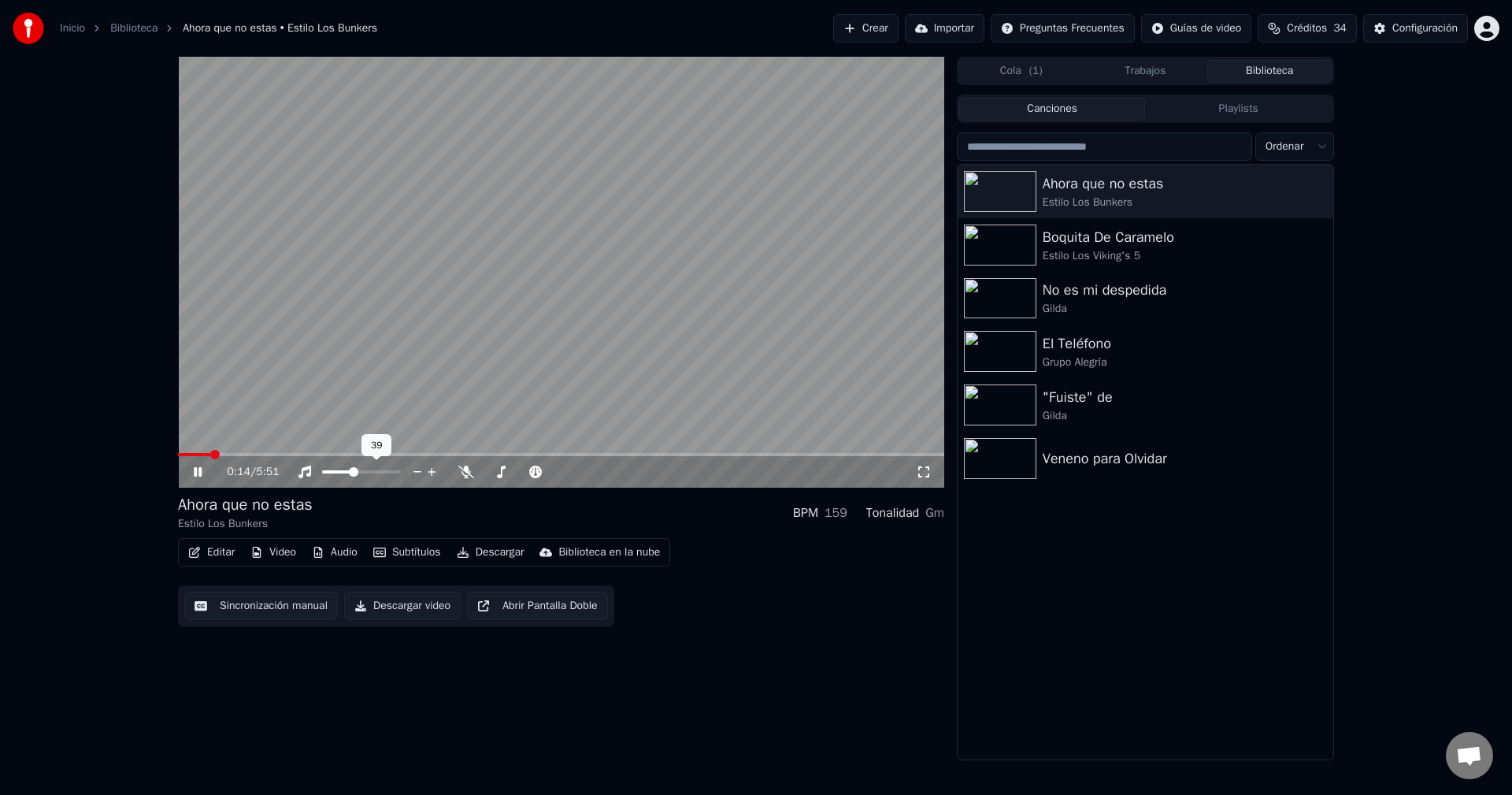 click at bounding box center (354, 472) 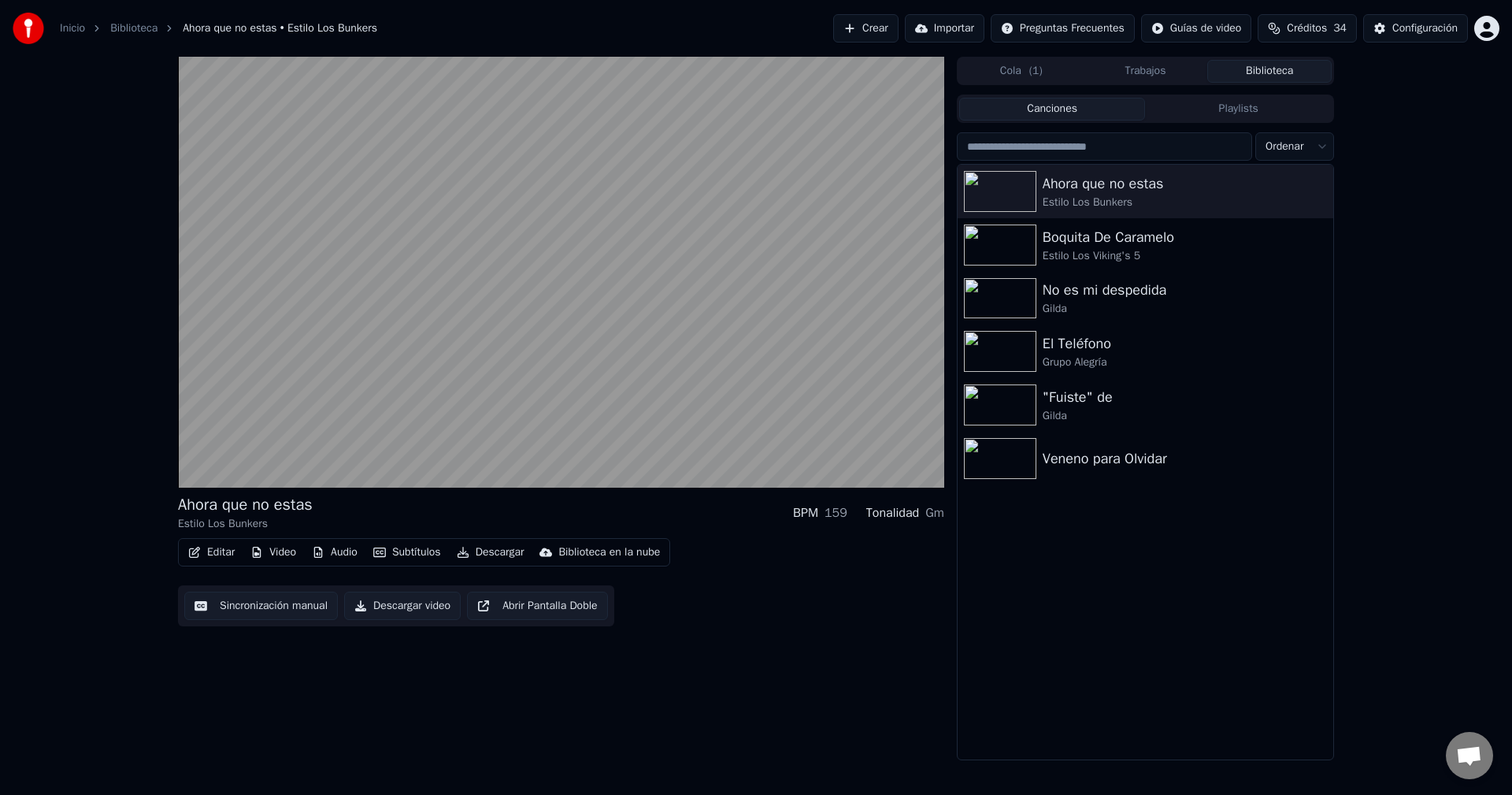 click on "( 1 )" at bounding box center [1036, 71] 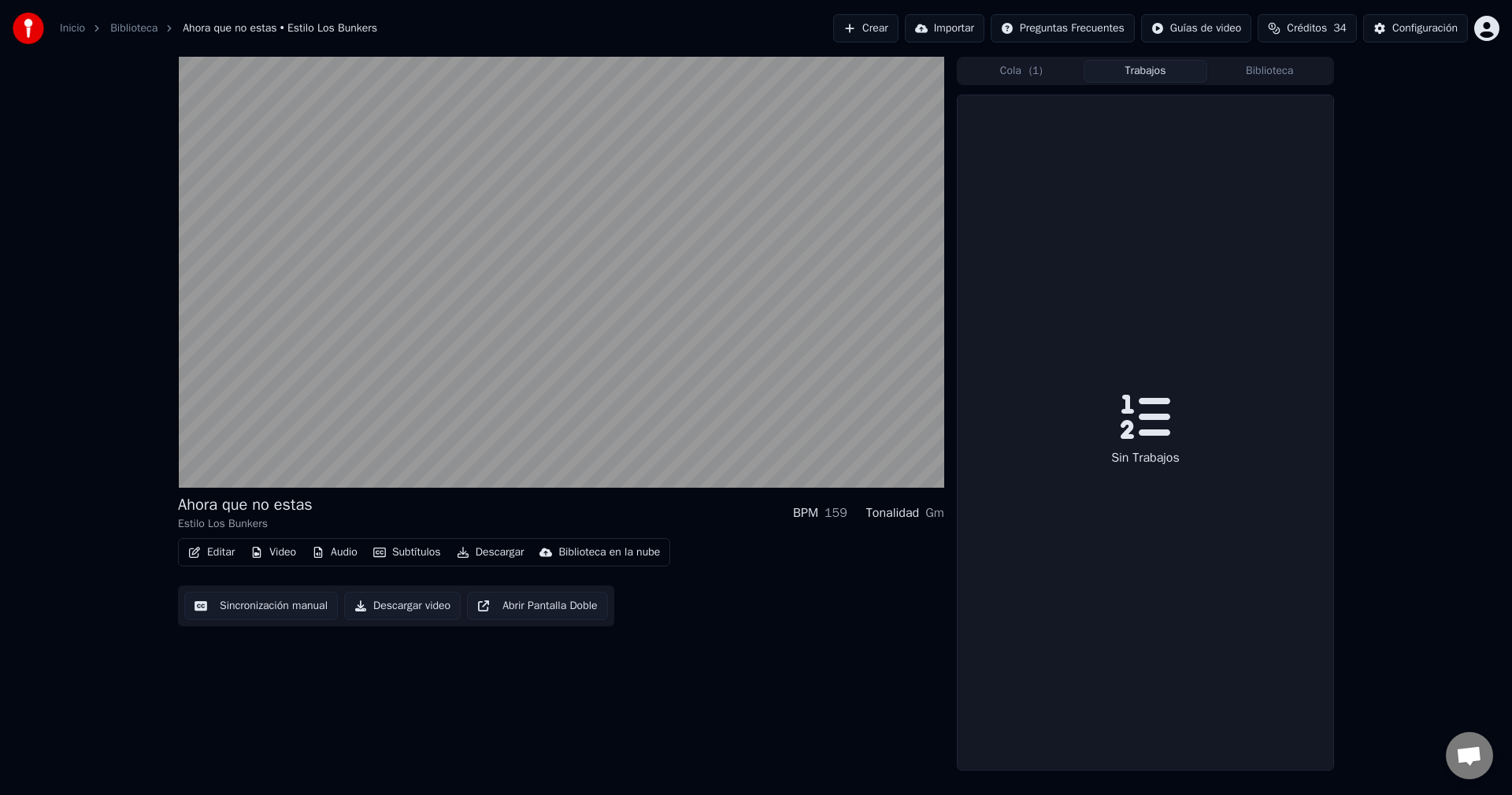 click on "Trabajos" at bounding box center (1146, 71) 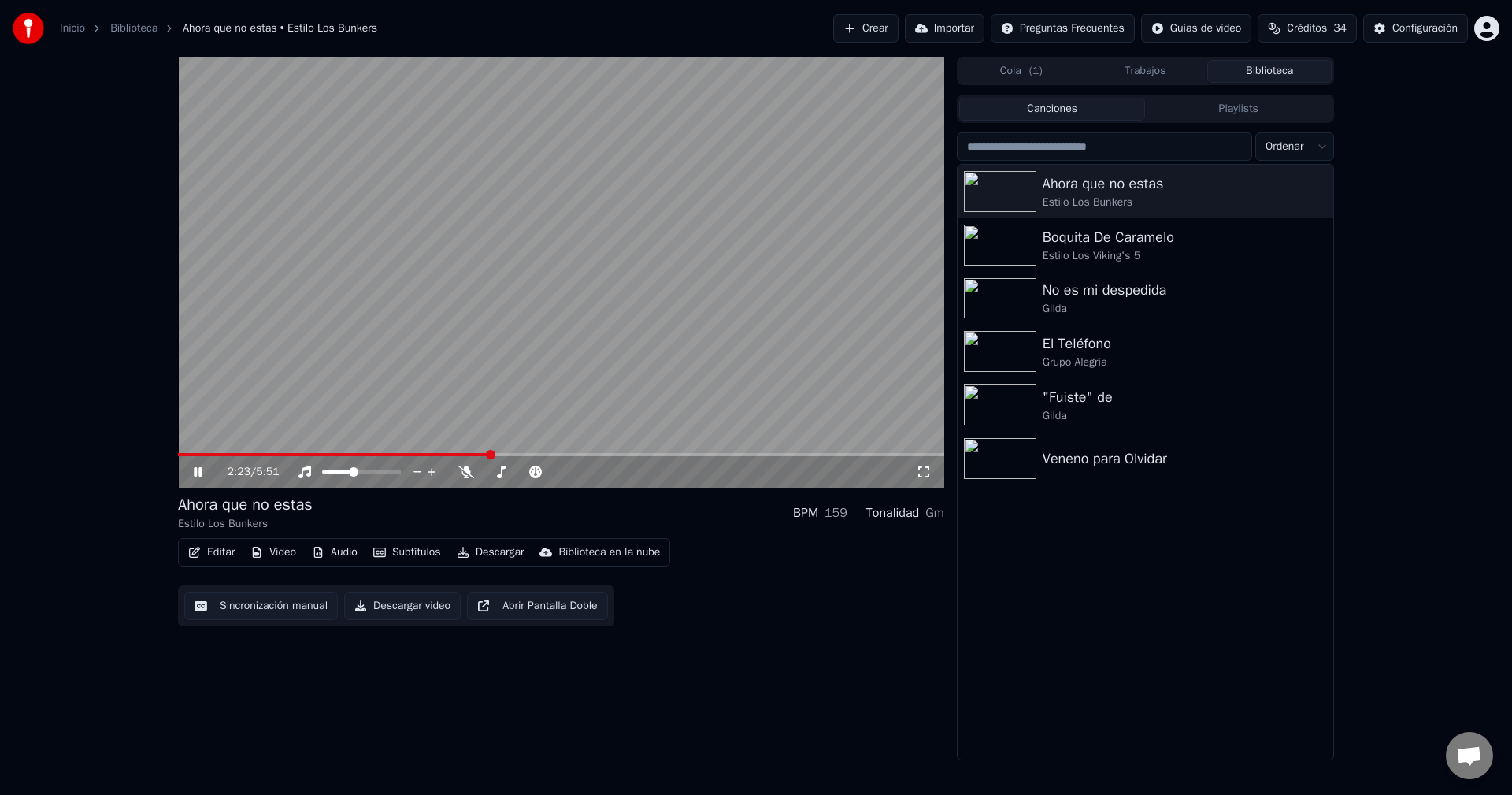 click on "2:23  /  5:51 Ahora que no estas Estilo Los Bunkers BPM 159 Tonalidad Gm Editar Video Audio Subtítulos Descargar Biblioteca en la nube Sincronización manual Descargar video Abrir Pantalla Doble Cola ( 1 ) Trabajos Biblioteca Canciones Playlists Ordenar Ahora que no estas Estilo Los Bunkers Boquita De Caramelo Estilo Los Viking's 5 No es mi despedida Gilda El Teléfono Grupo Alegría "Fuiste" de [PERSON_NAME] para Olvidar" at bounding box center [756, 408] 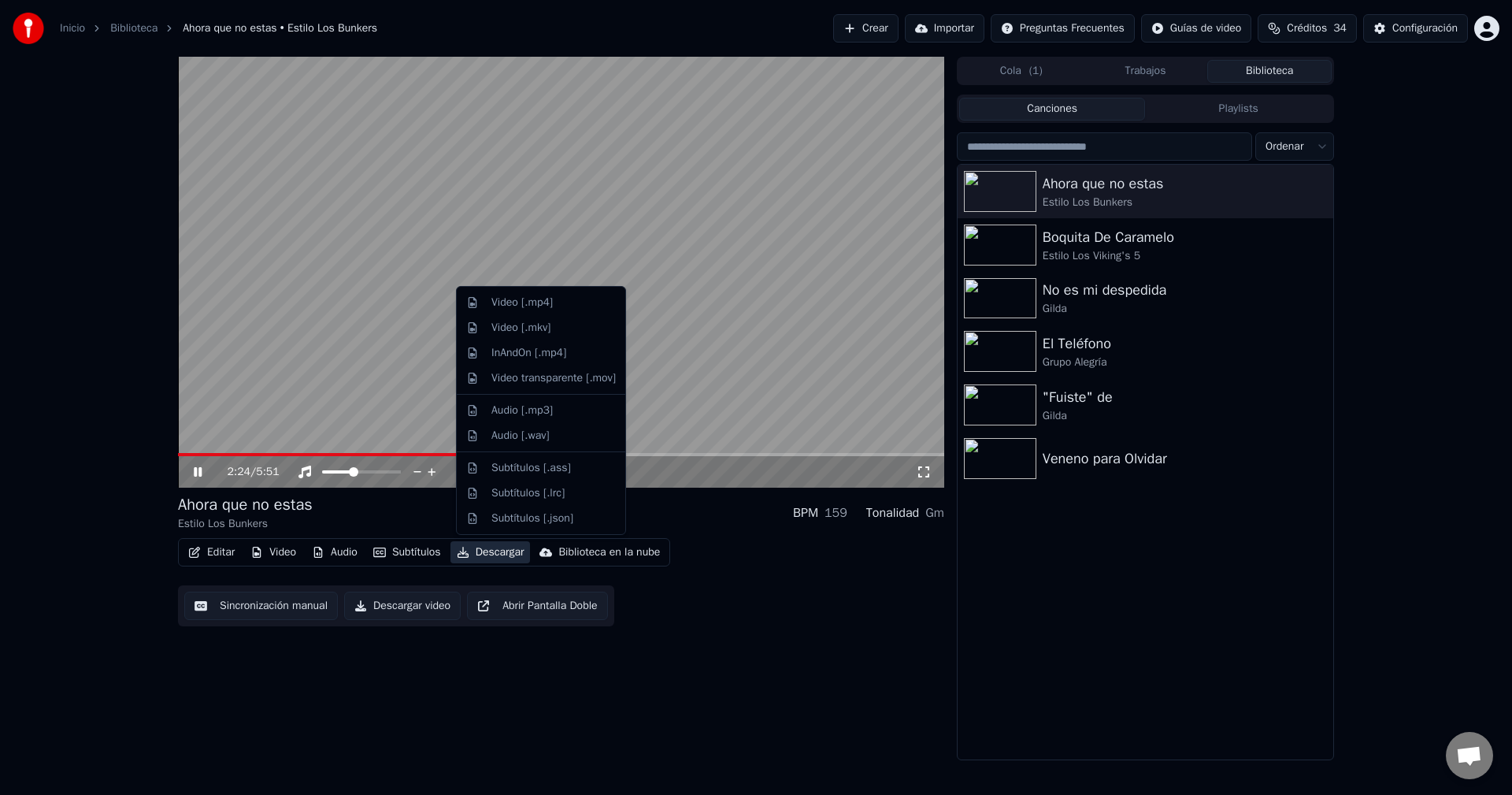 click on "Descargar" at bounding box center [491, 552] 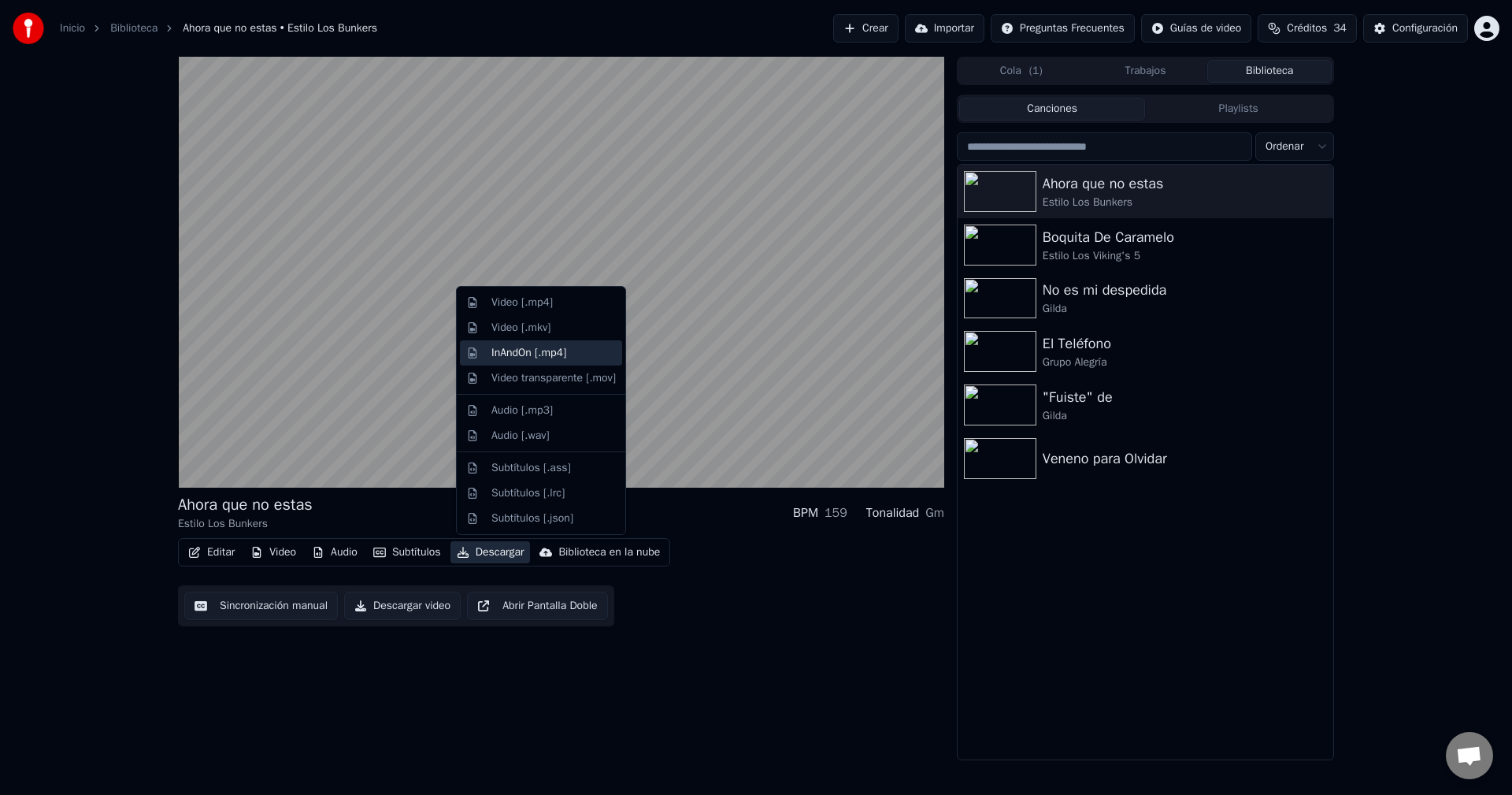 click on "InAndOn [.mp4]" at bounding box center [554, 353] 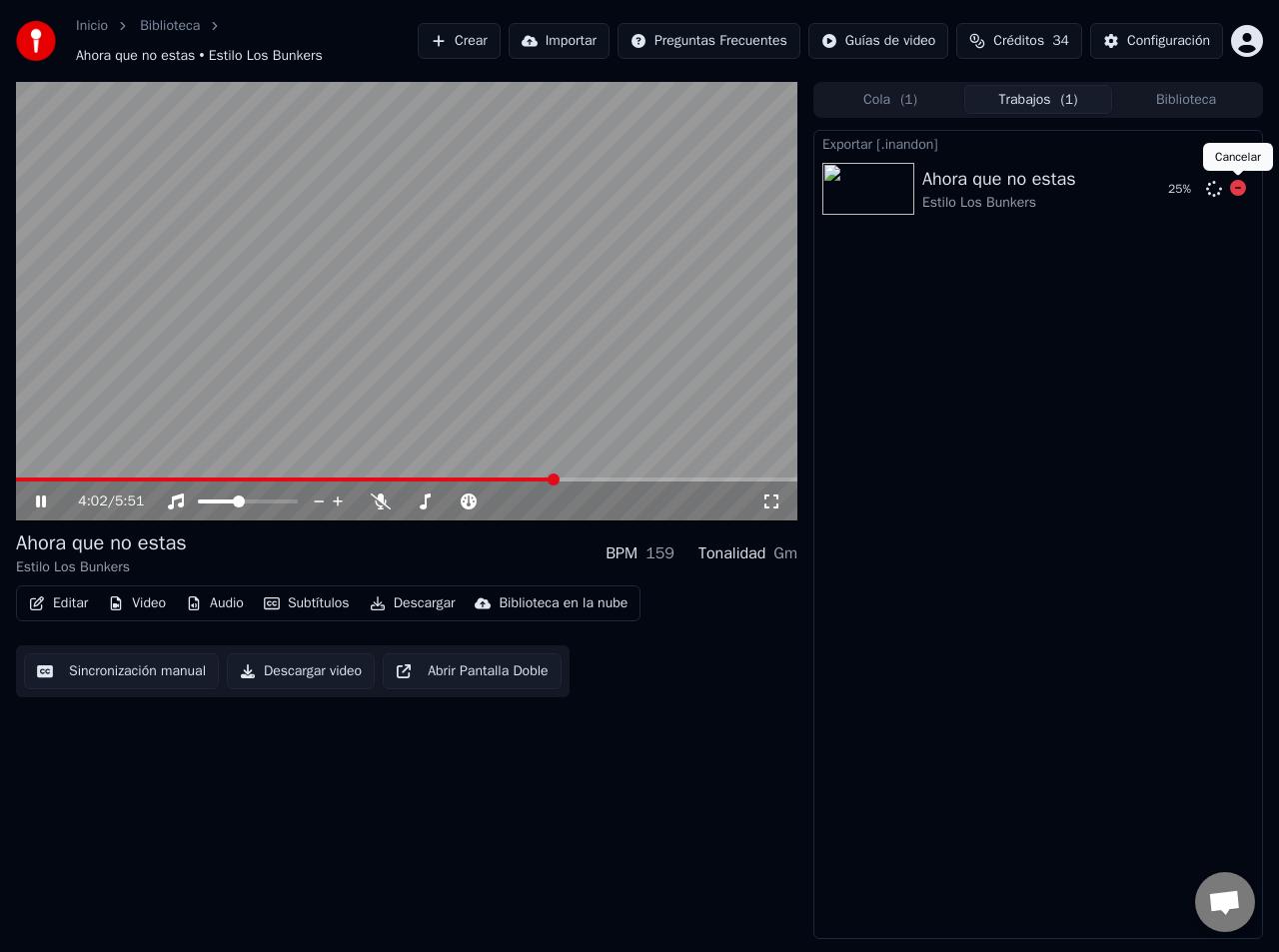 click 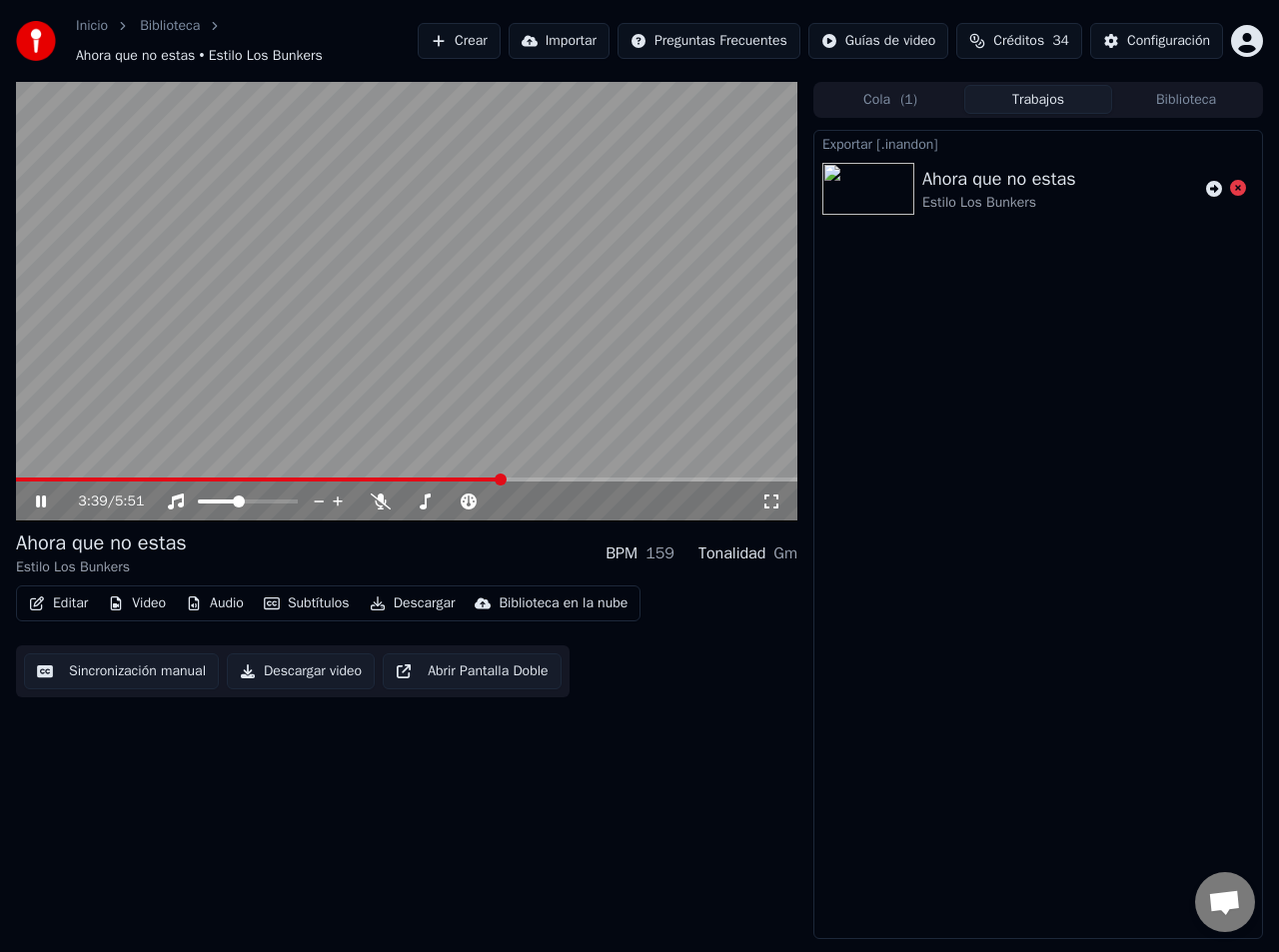 click at bounding box center (259, 479) 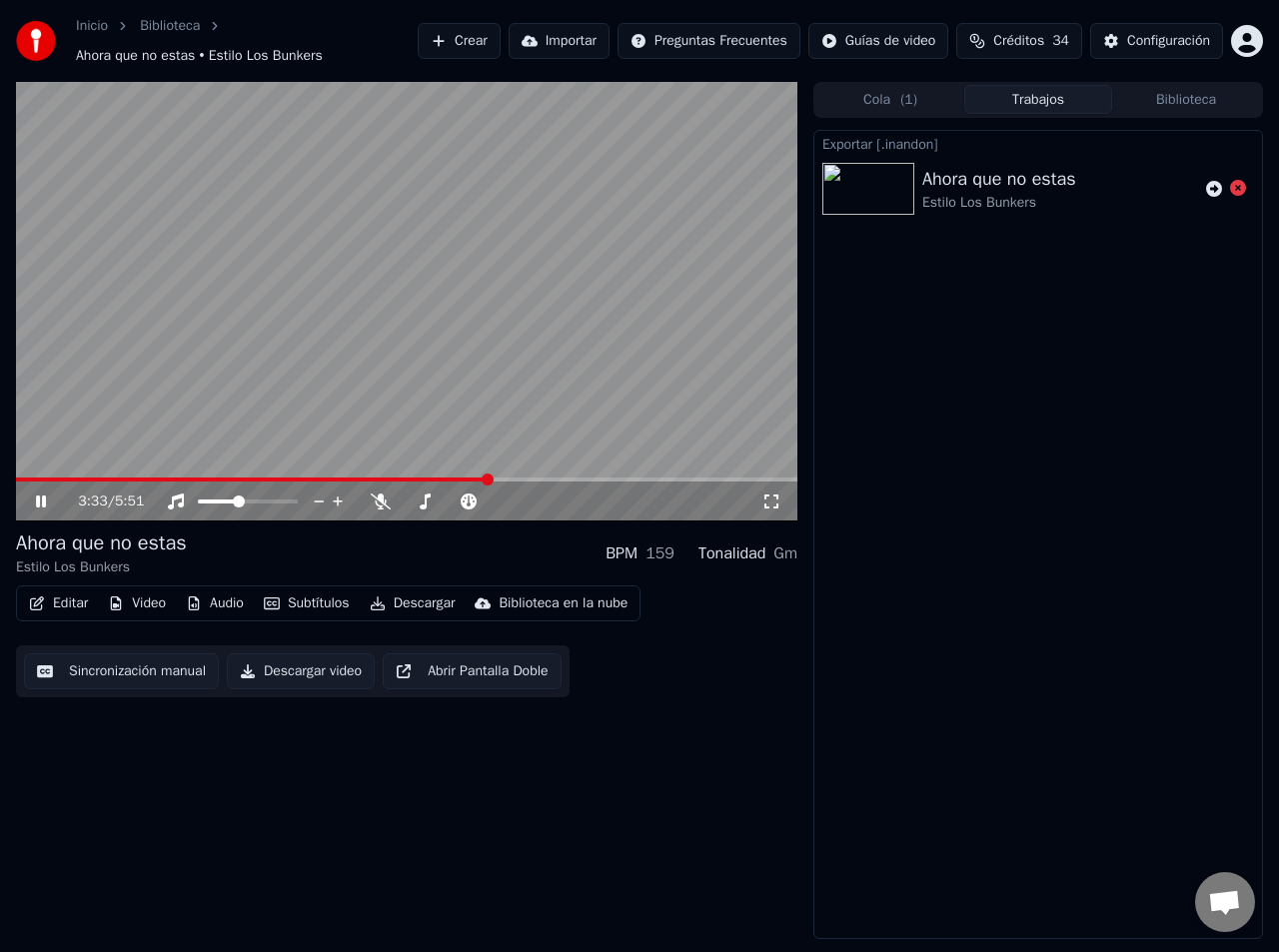 click at bounding box center (253, 479) 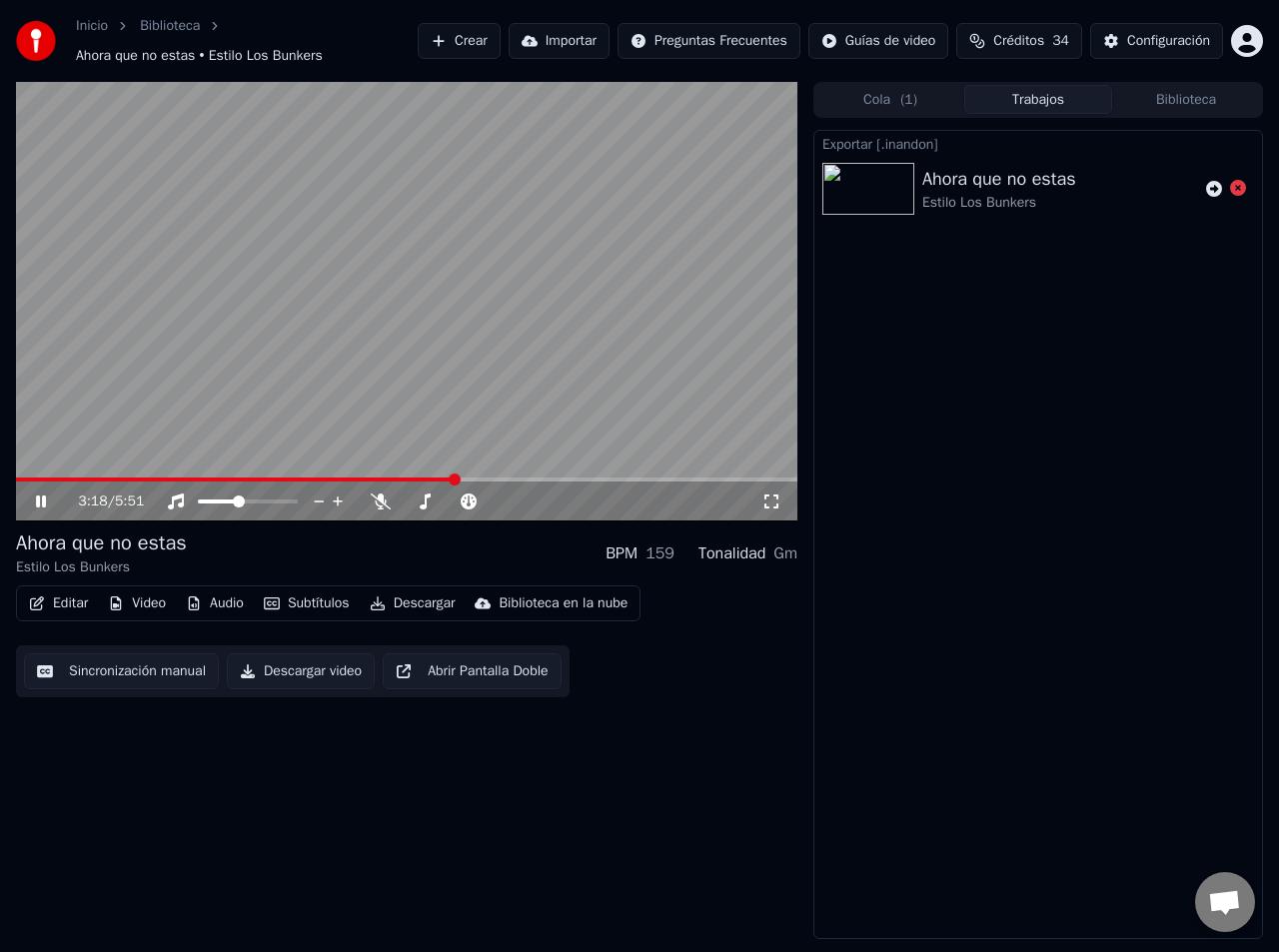 click at bounding box center [236, 479] 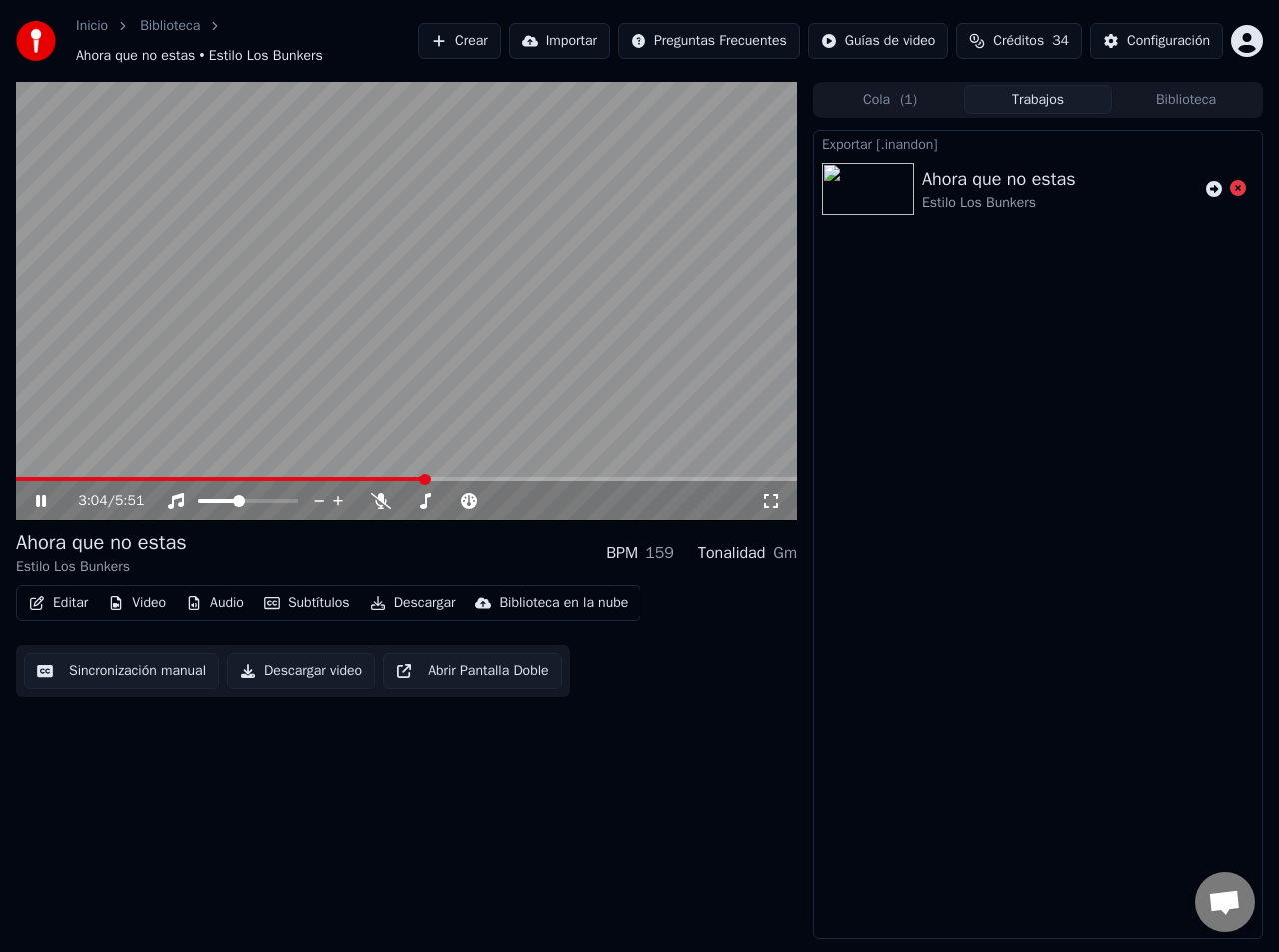 click at bounding box center [220, 479] 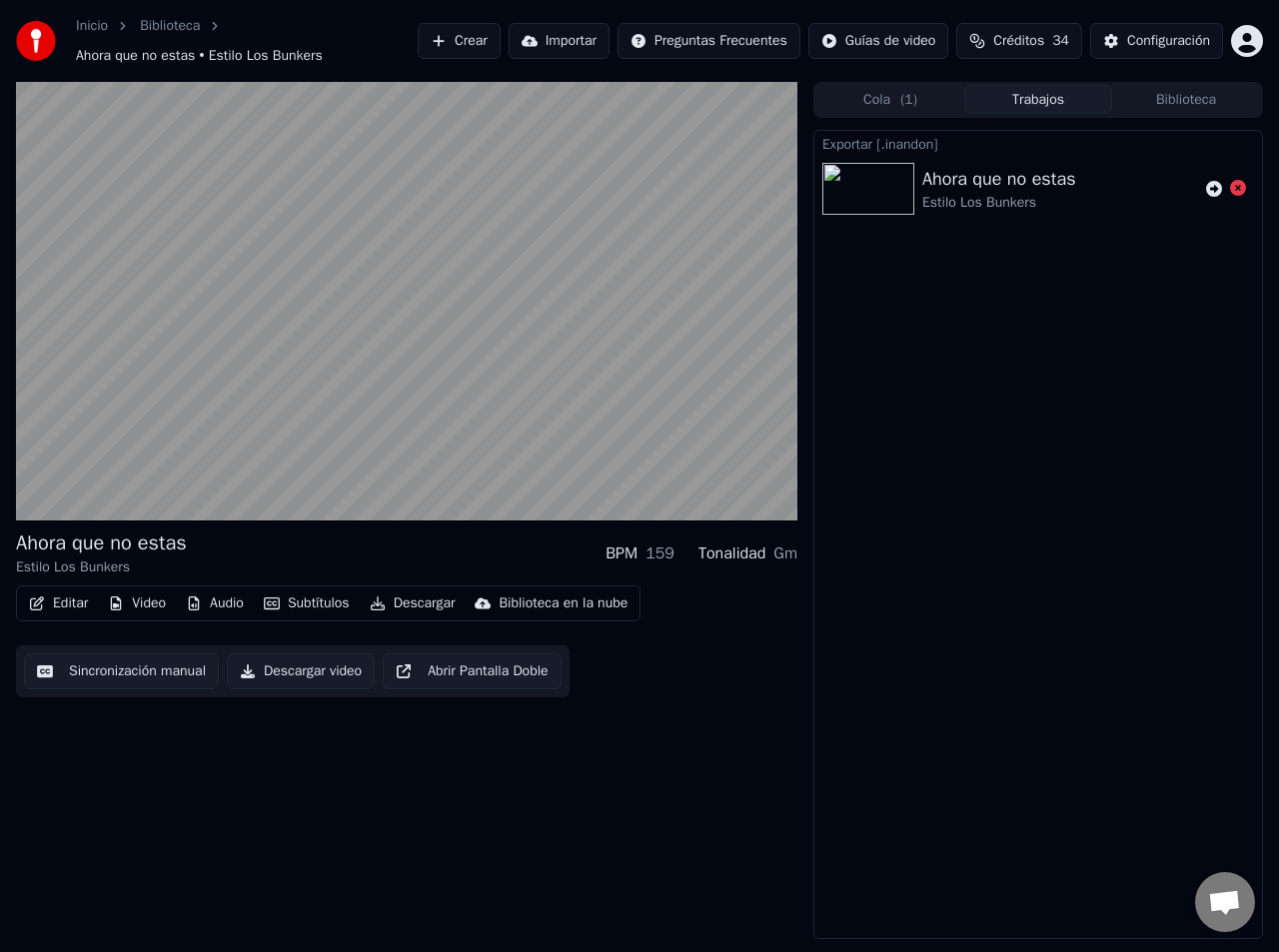 click on "Audio" at bounding box center (215, 603) 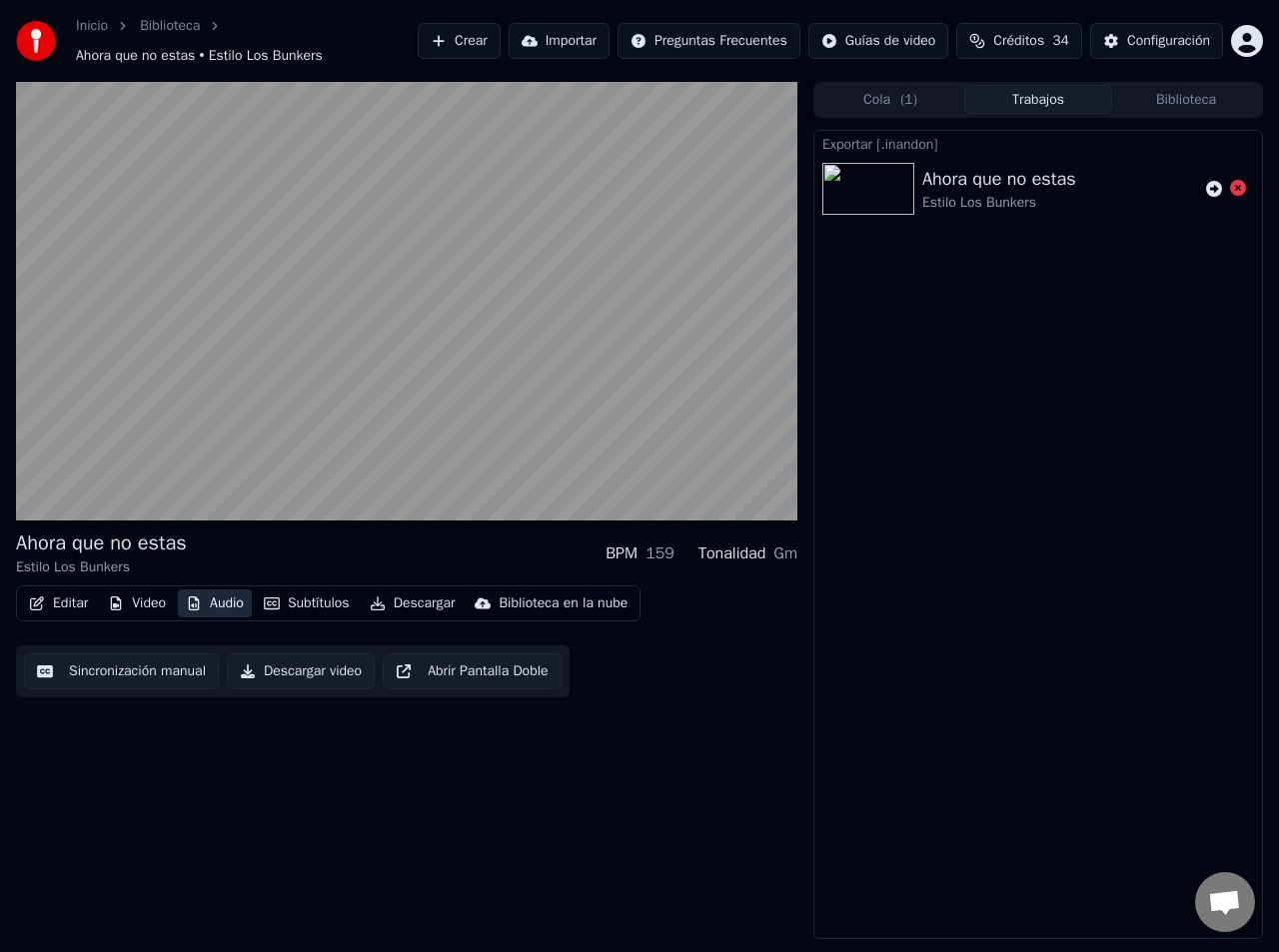 click on "Audio" at bounding box center (215, 603) 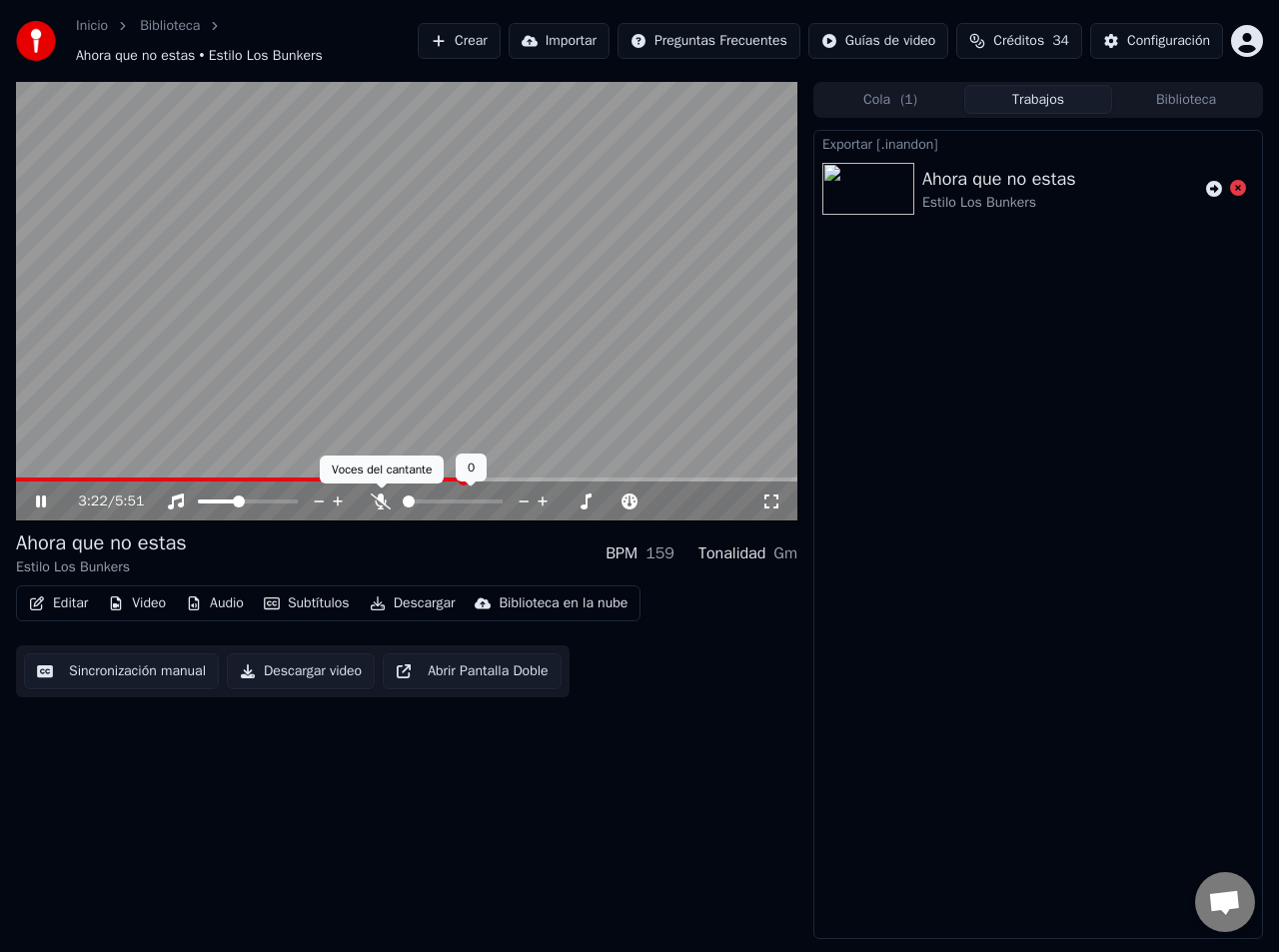 click 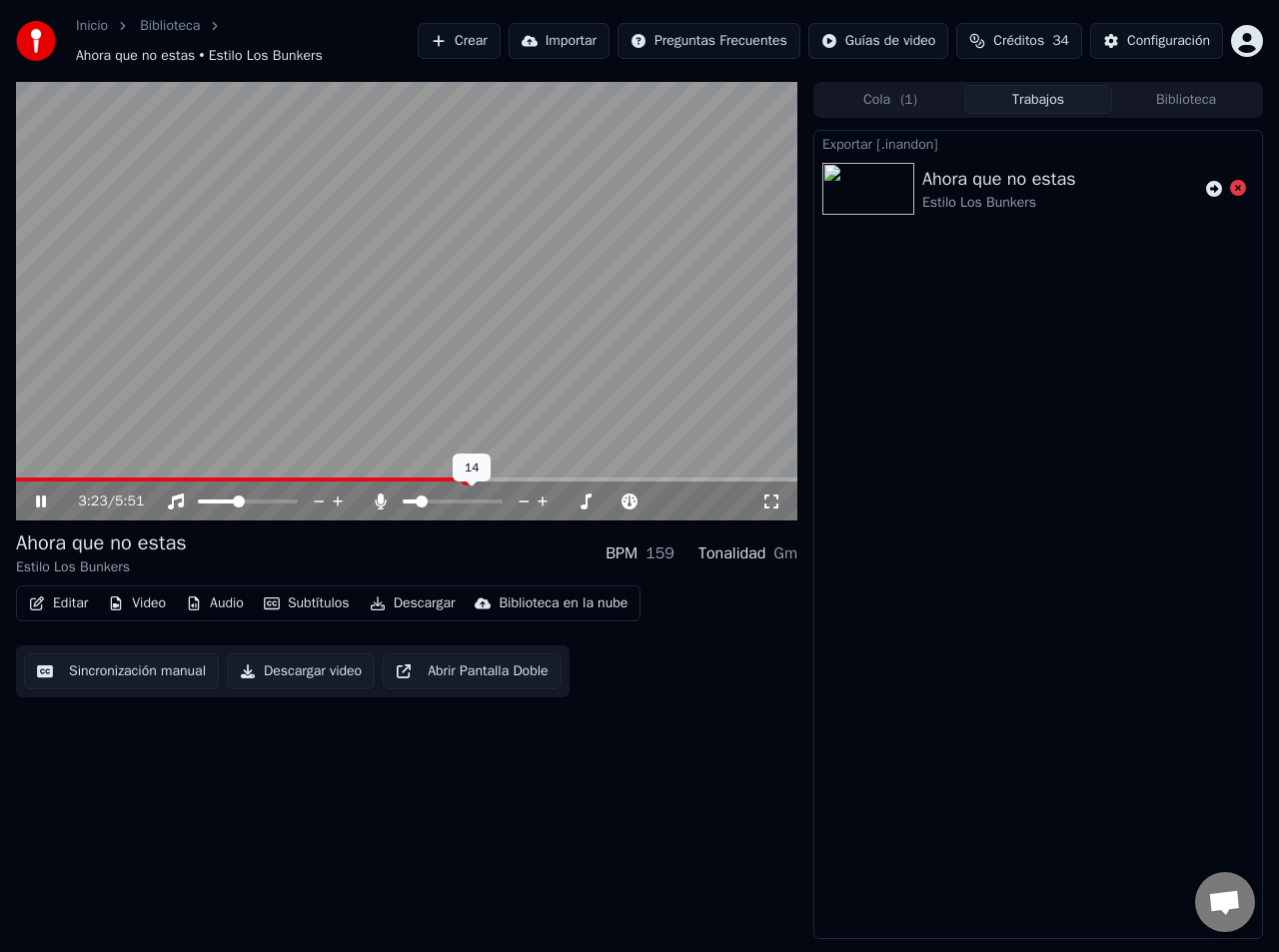 click at bounding box center [410, 501] 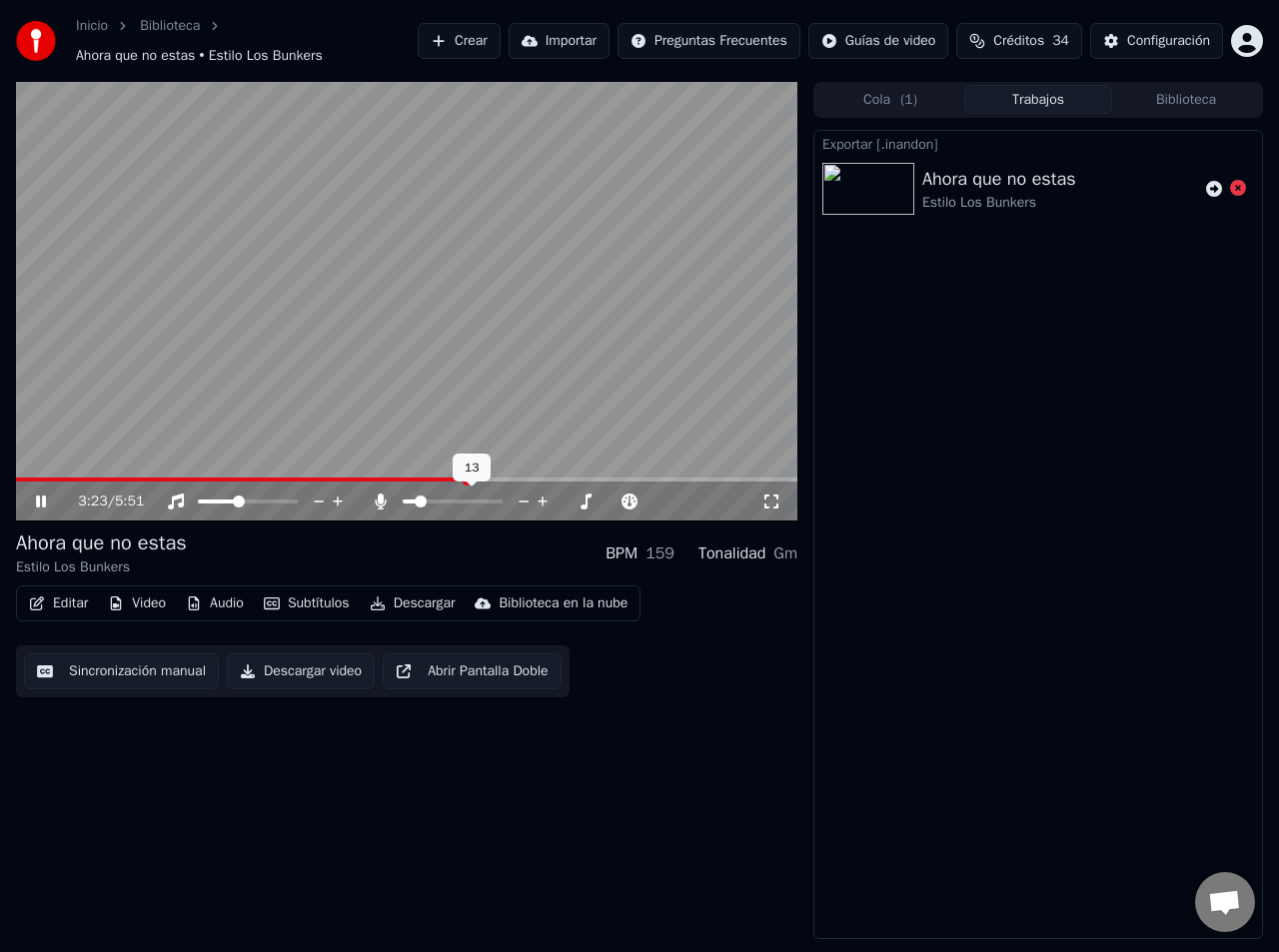 click at bounding box center (421, 501) 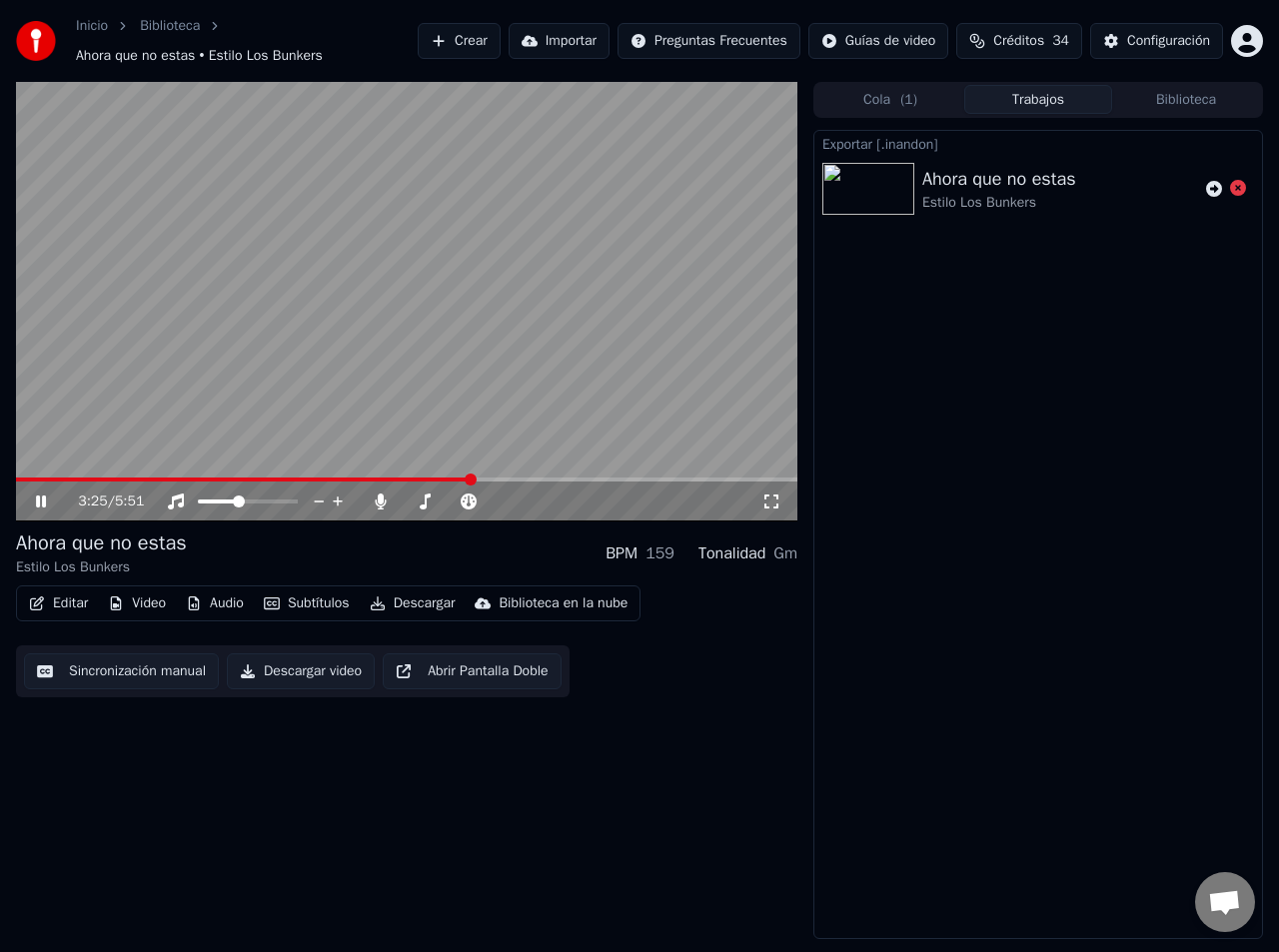 click at bounding box center (244, 479) 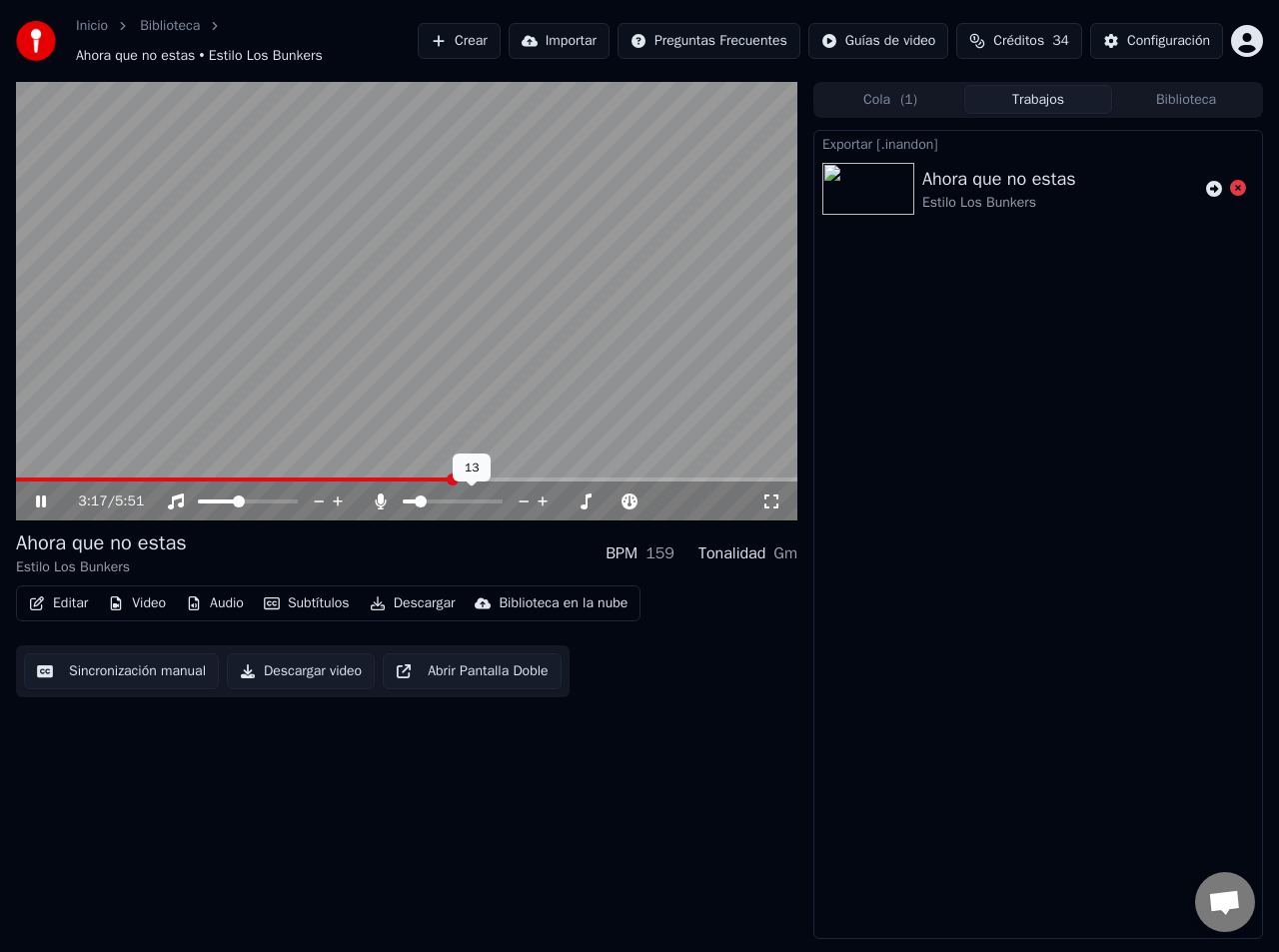 click at bounding box center (471, 501) 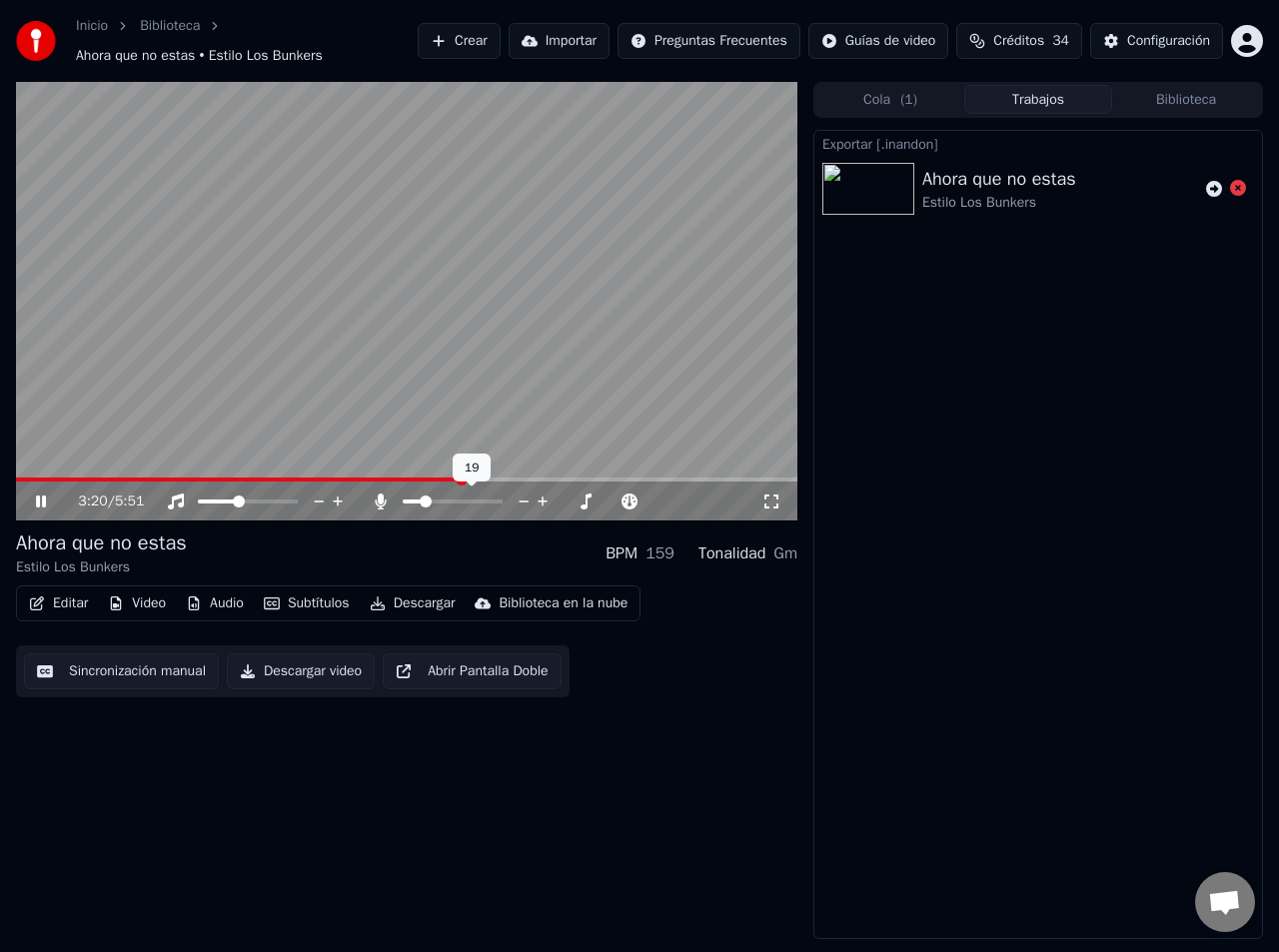 click at bounding box center [426, 501] 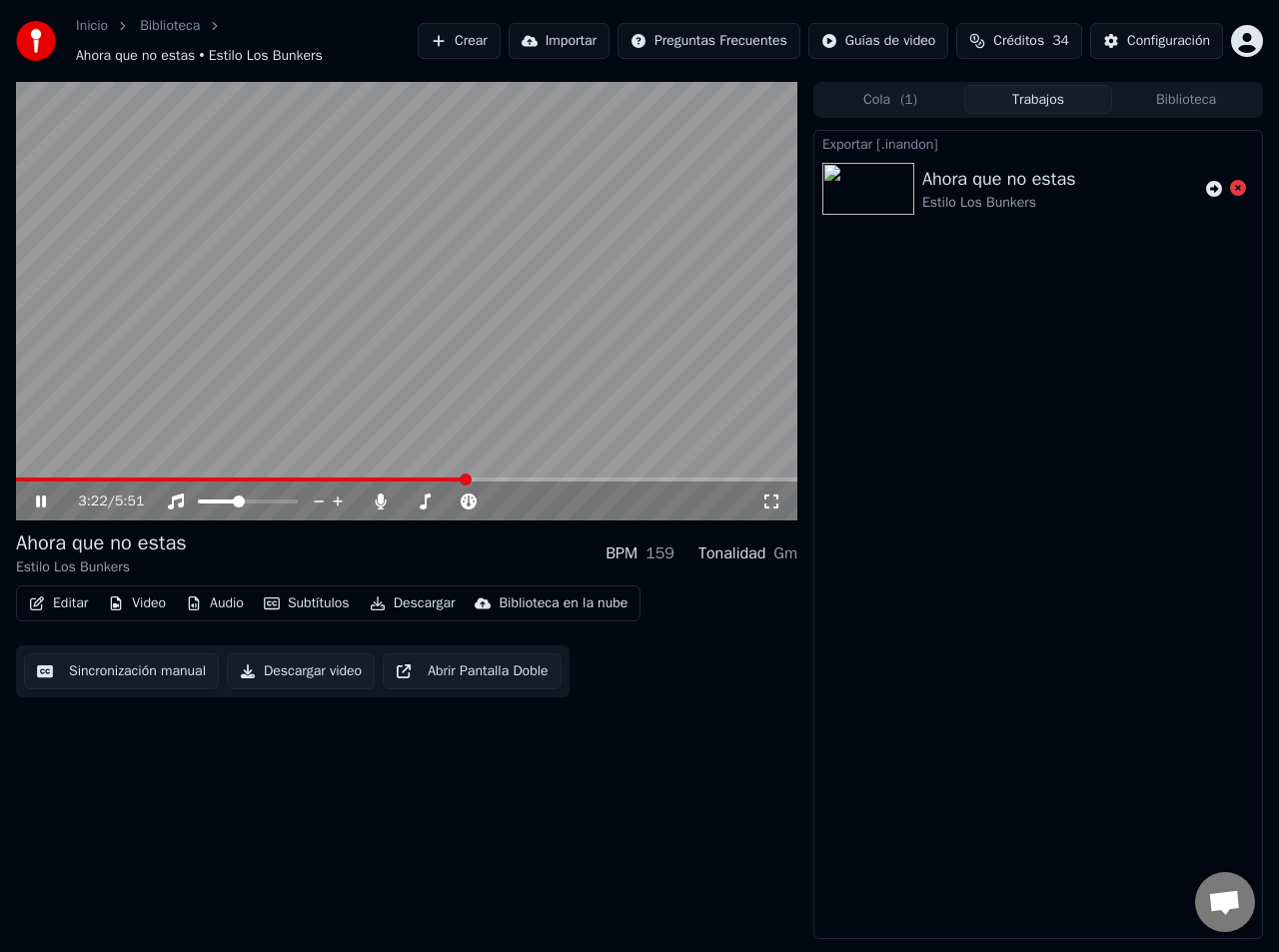click 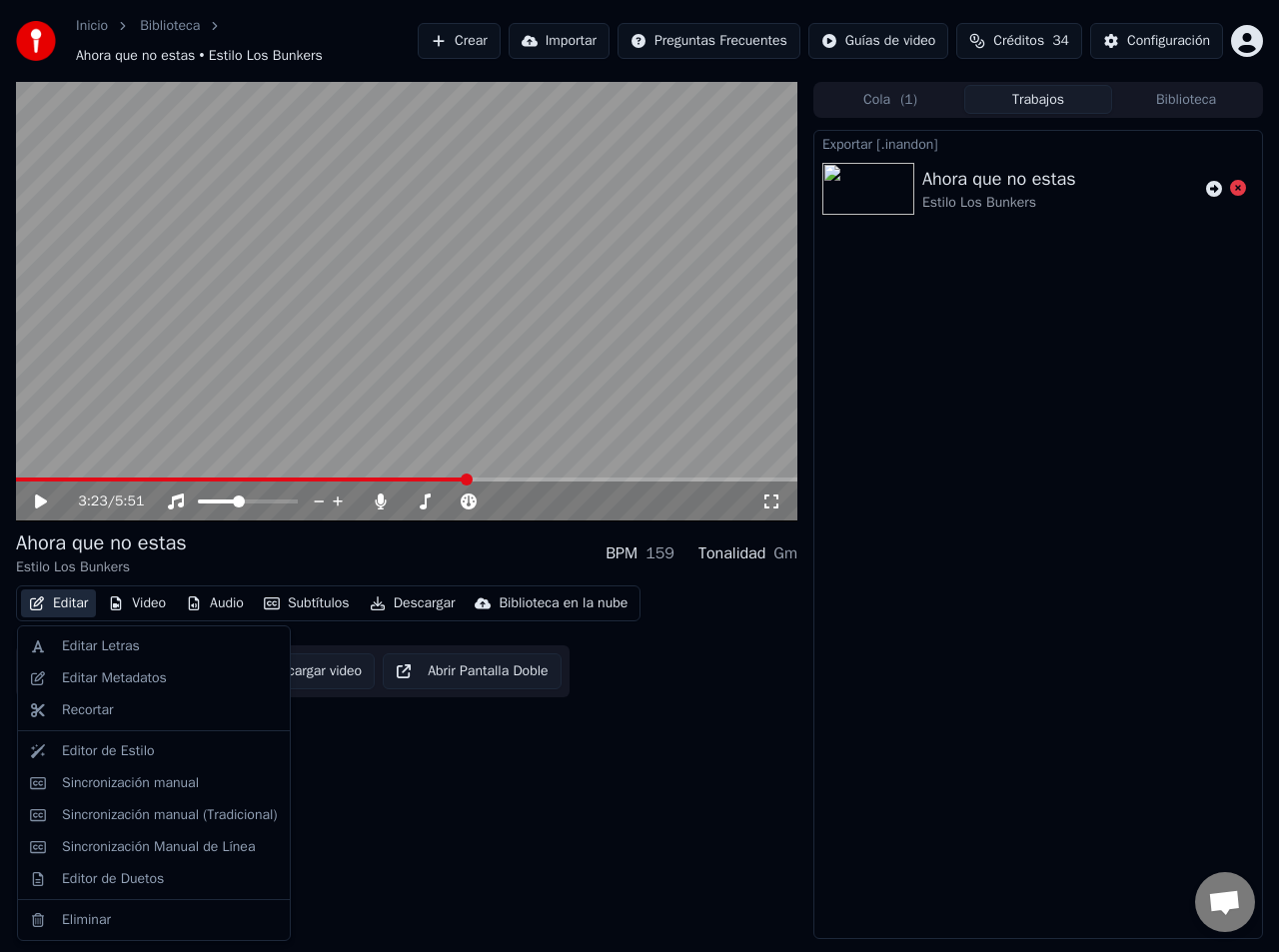 click on "Editar" at bounding box center [58, 603] 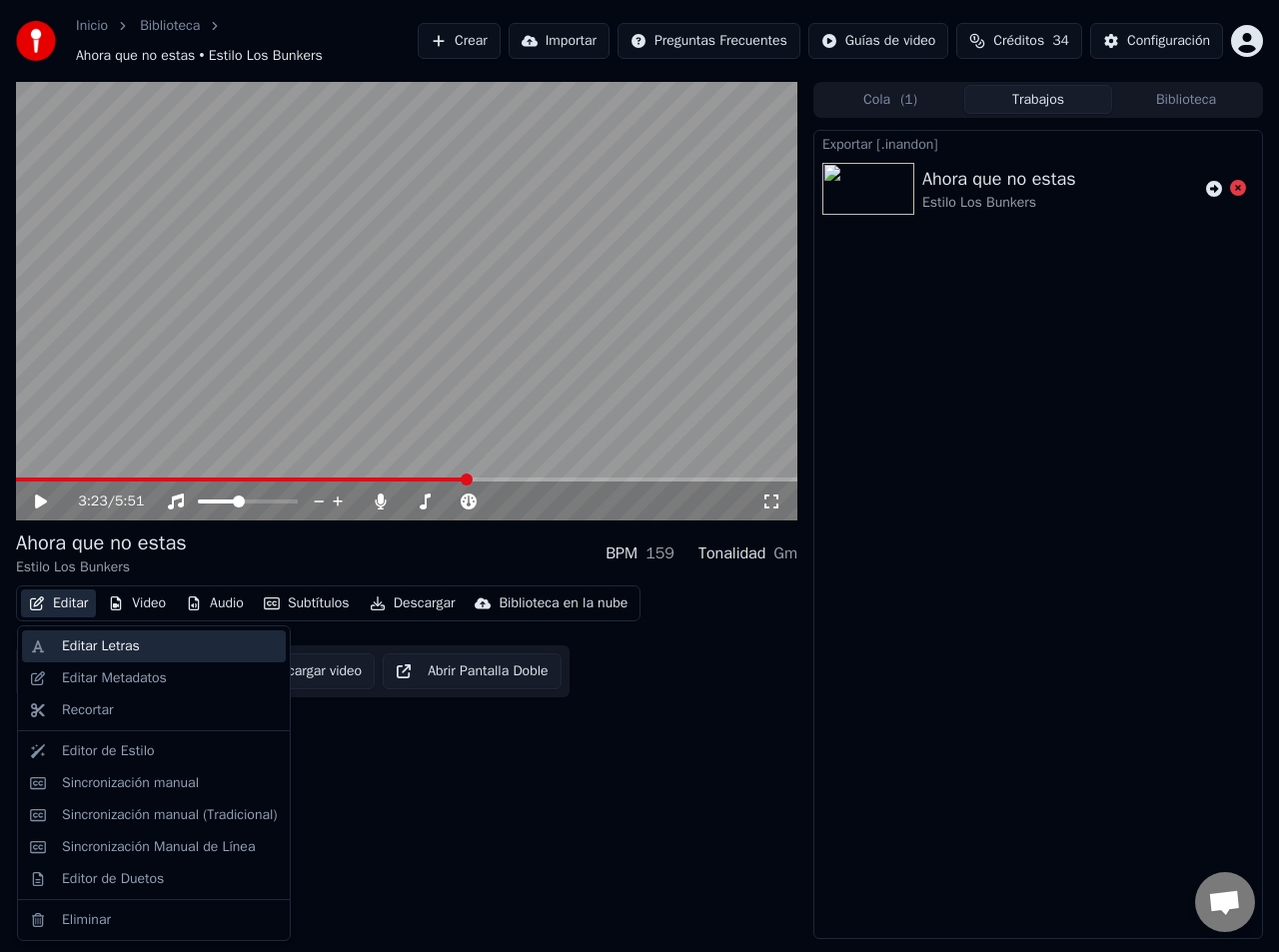 click on "Editar Letras" at bounding box center [101, 646] 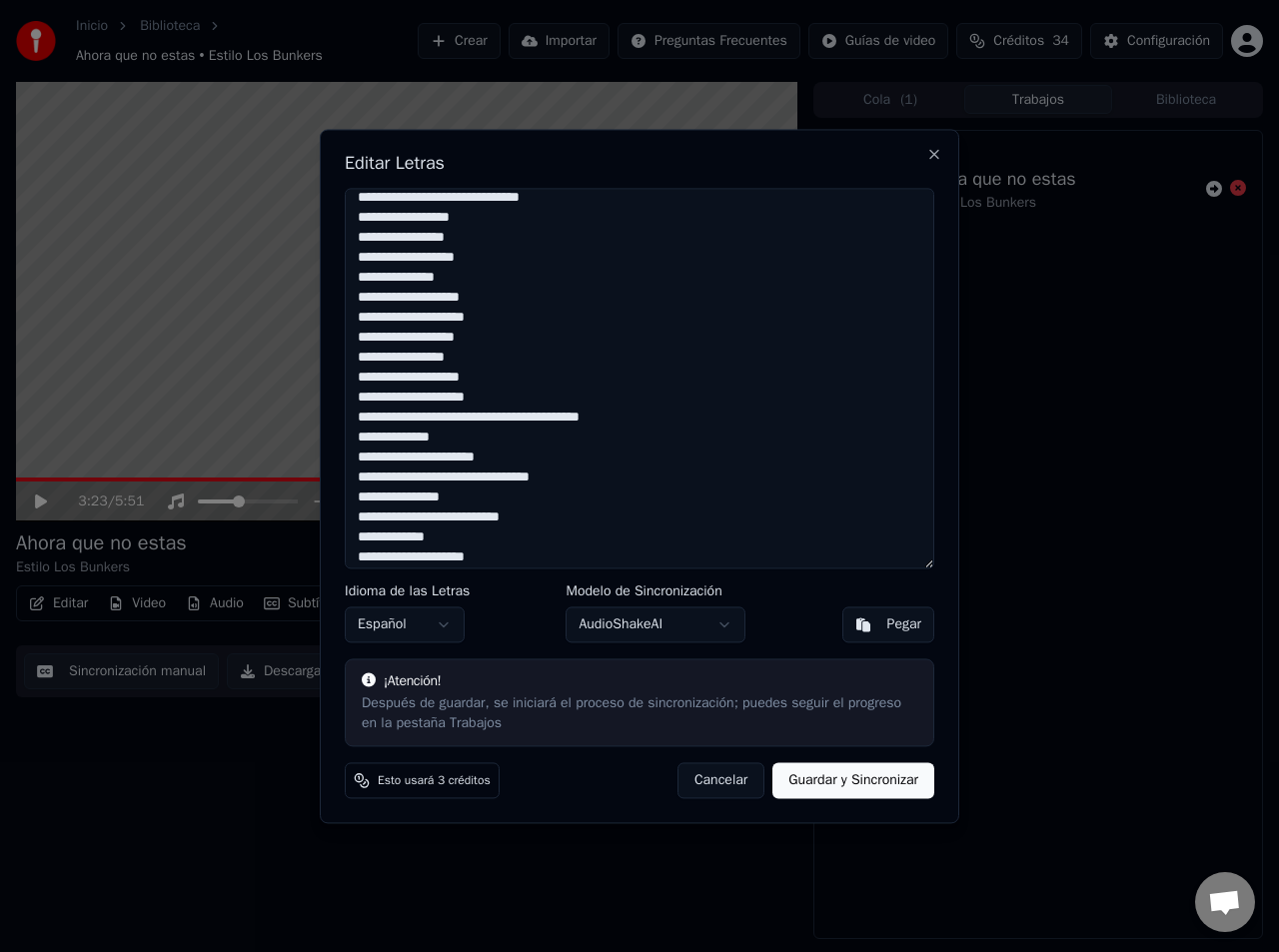 scroll, scrollTop: 476, scrollLeft: 0, axis: vertical 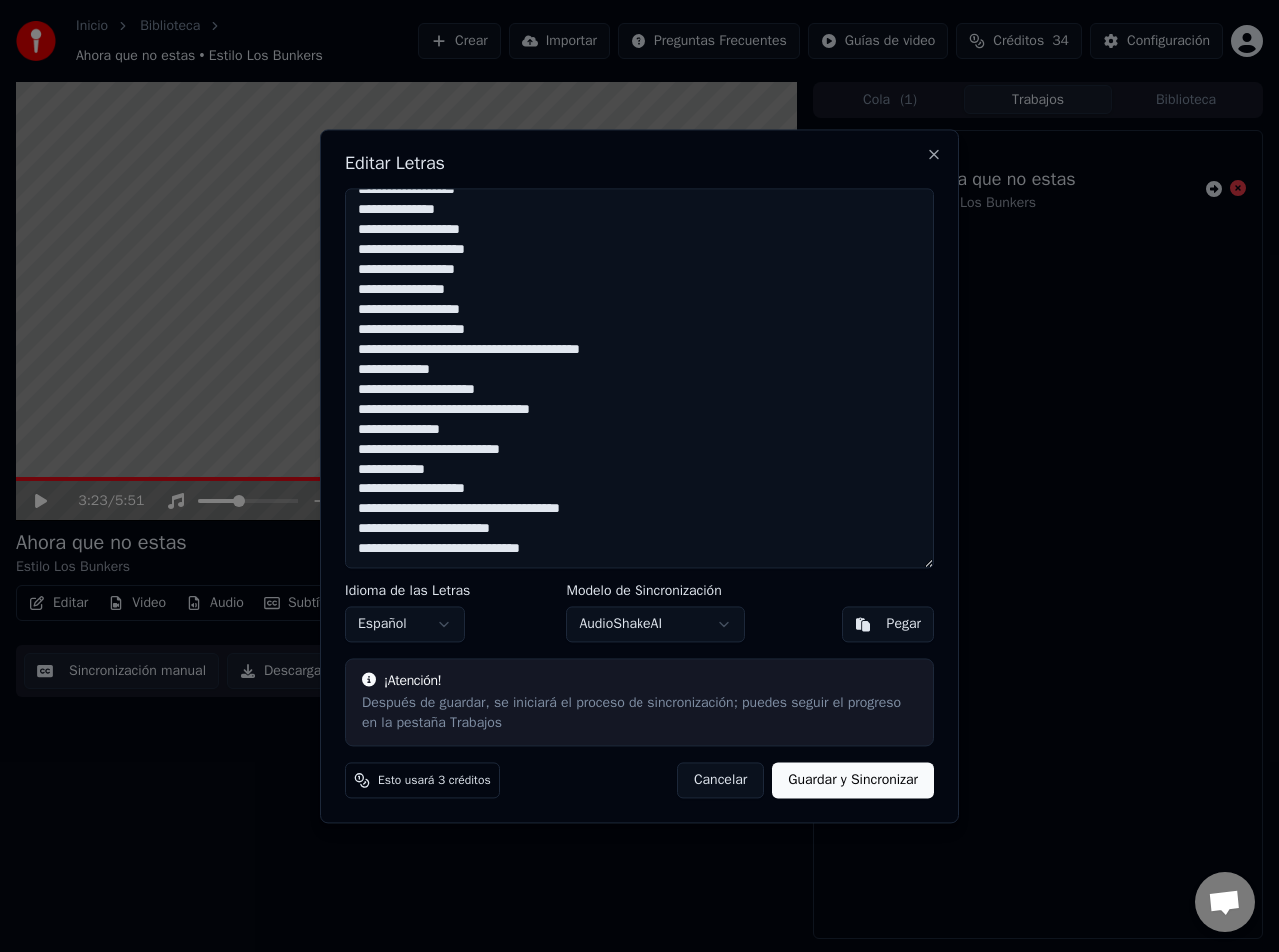 click on "**********" at bounding box center (640, 378) 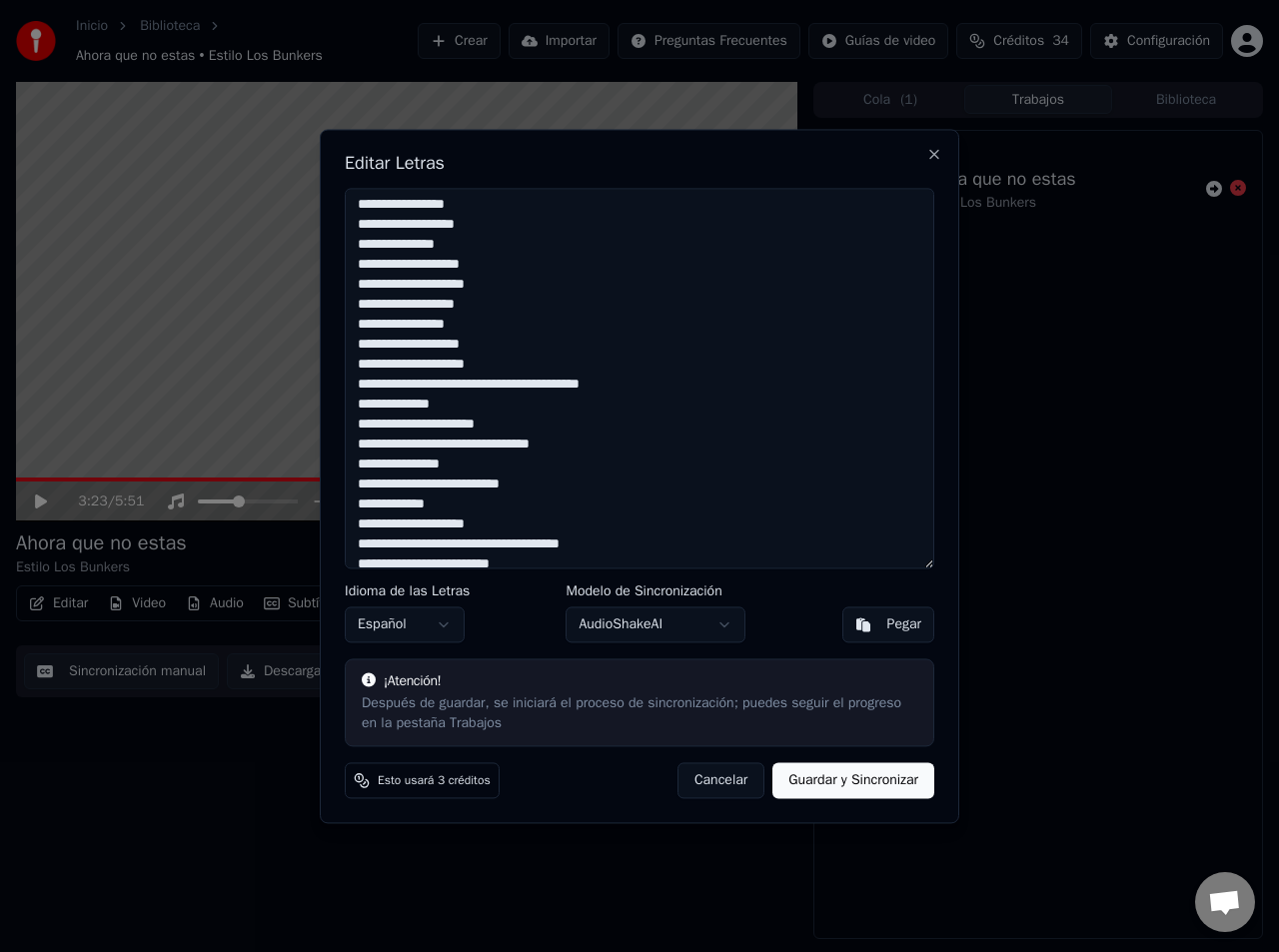 scroll, scrollTop: 476, scrollLeft: 0, axis: vertical 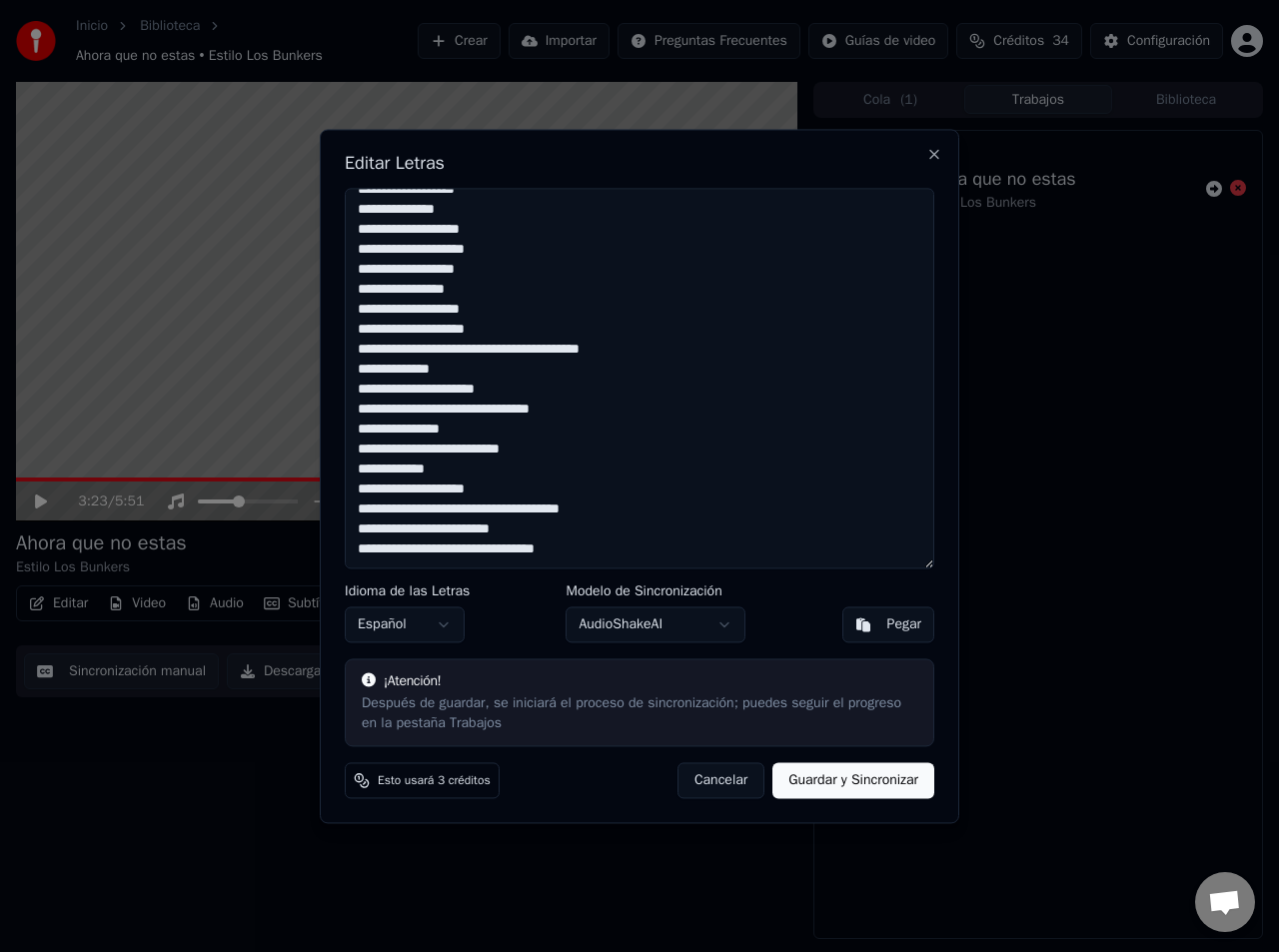 type on "**********" 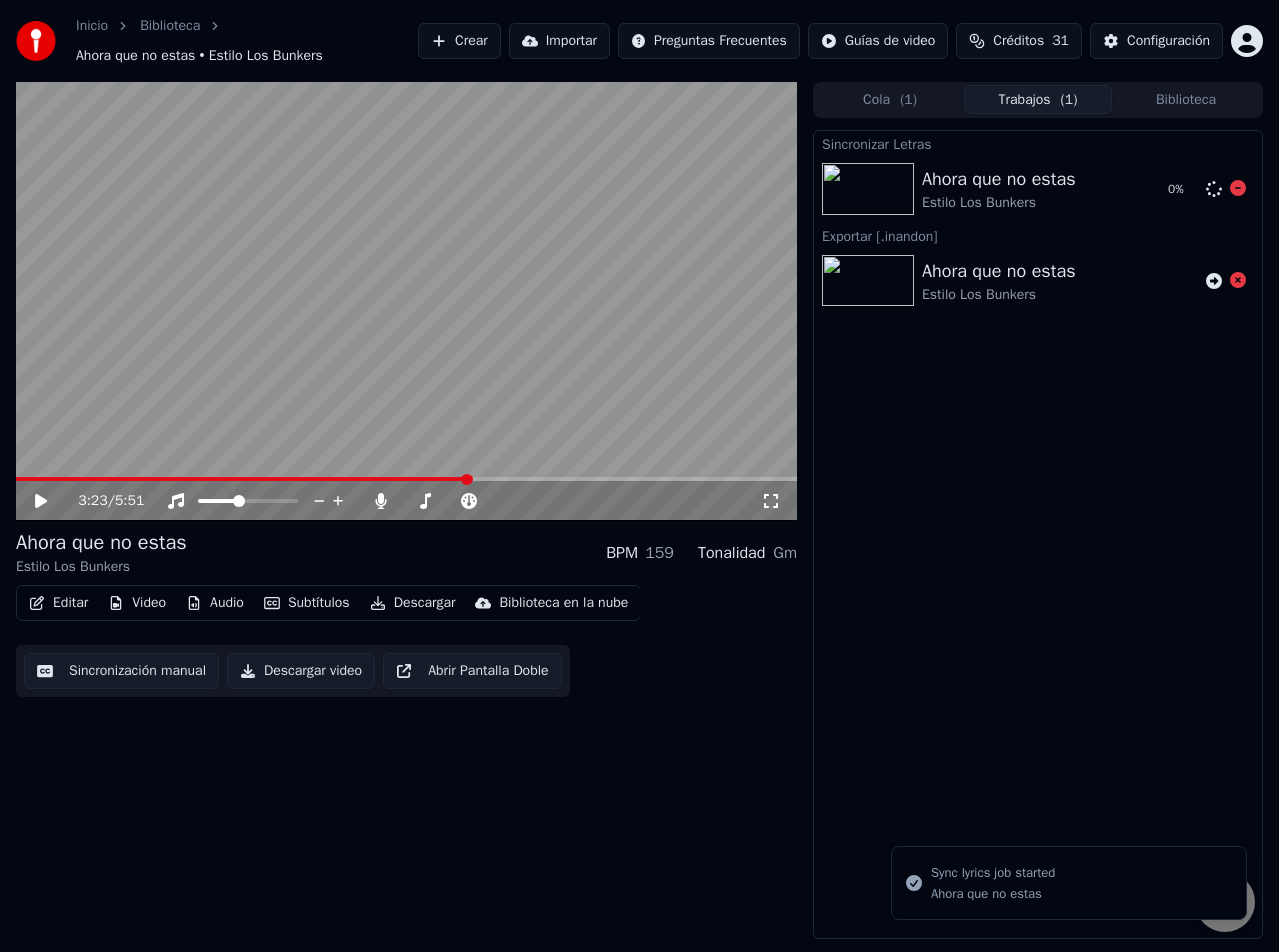click on "Ahora que no estas" at bounding box center [999, 179] 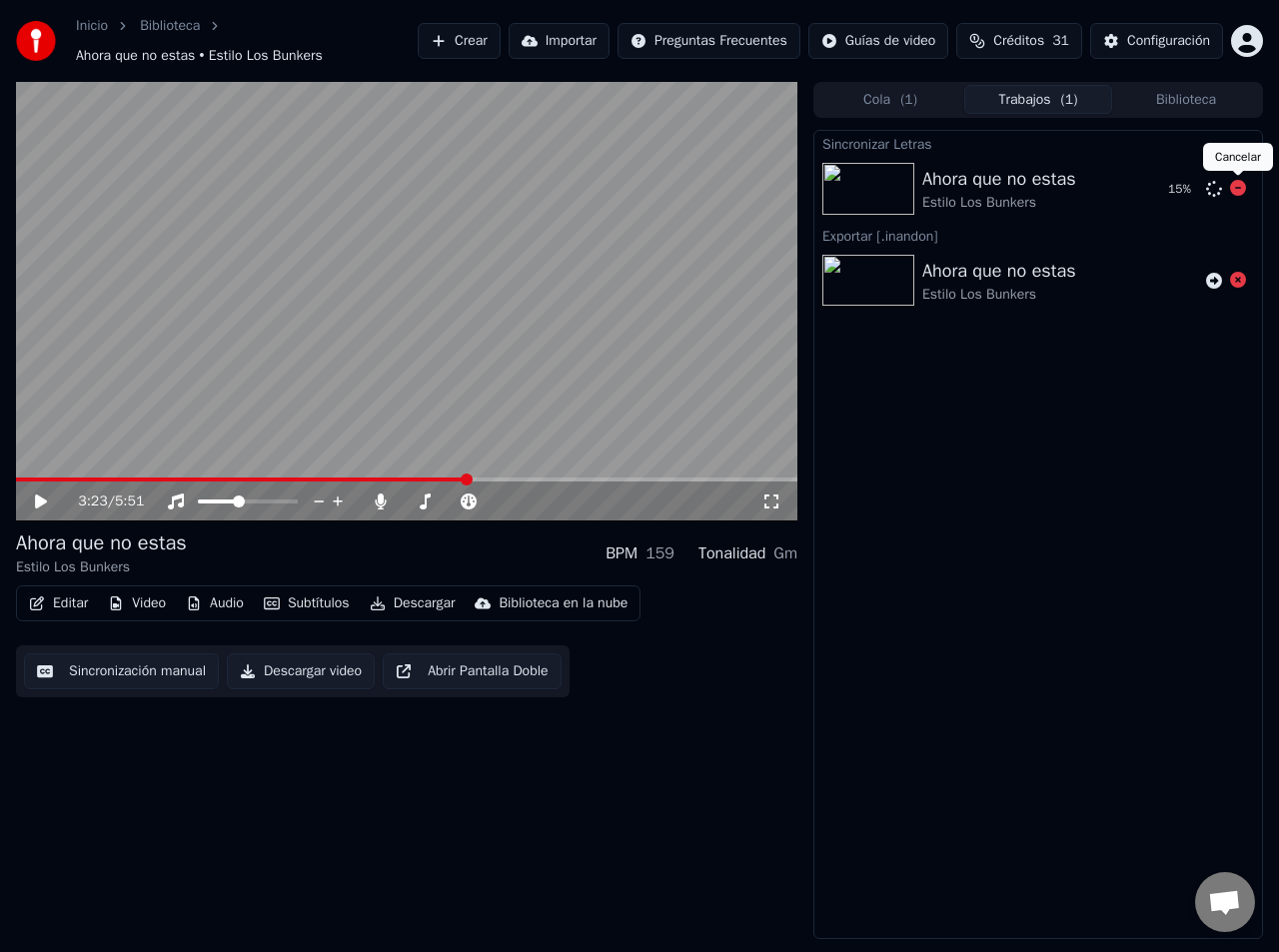 click 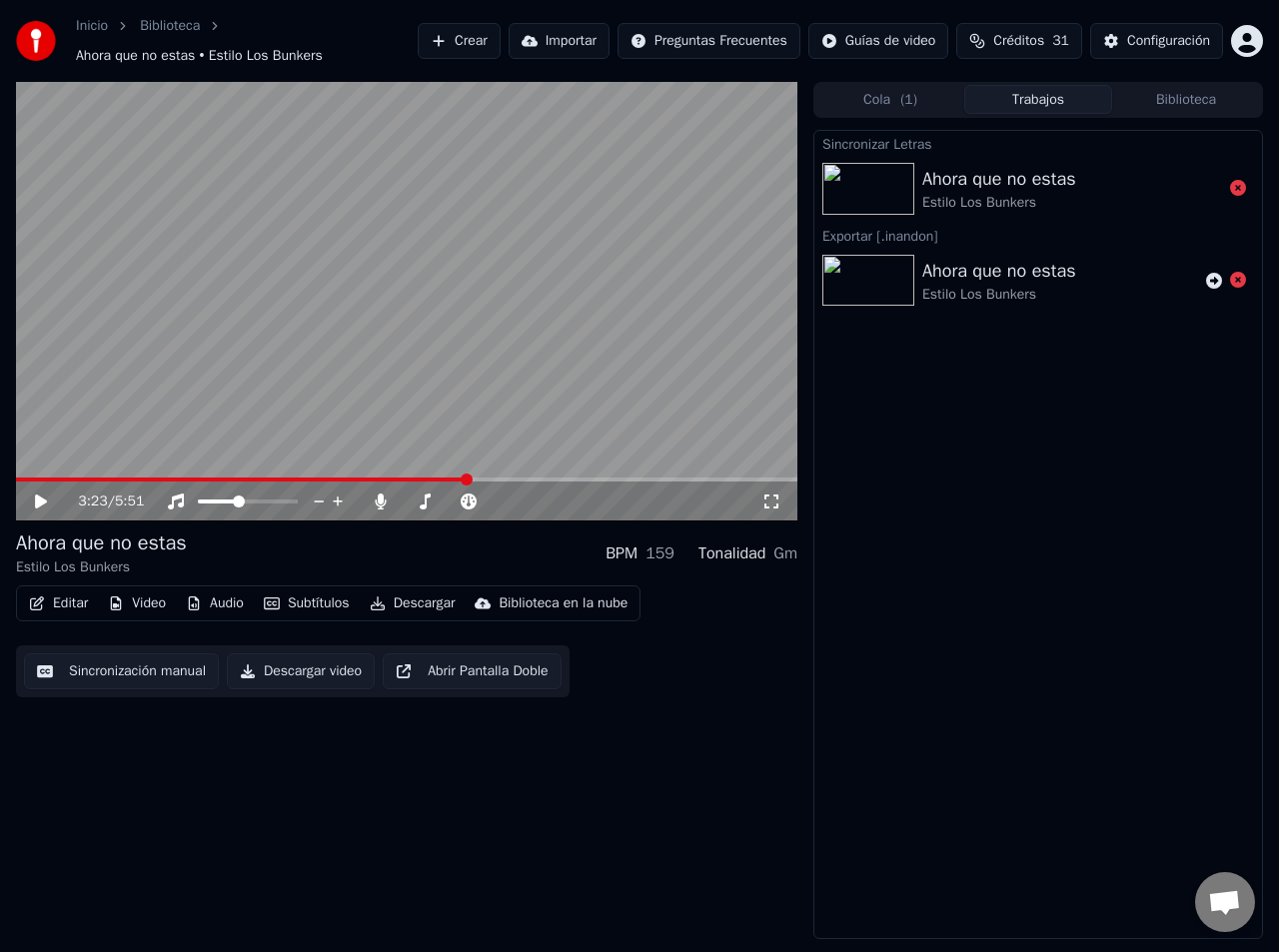 click on "Descargar" at bounding box center (413, 603) 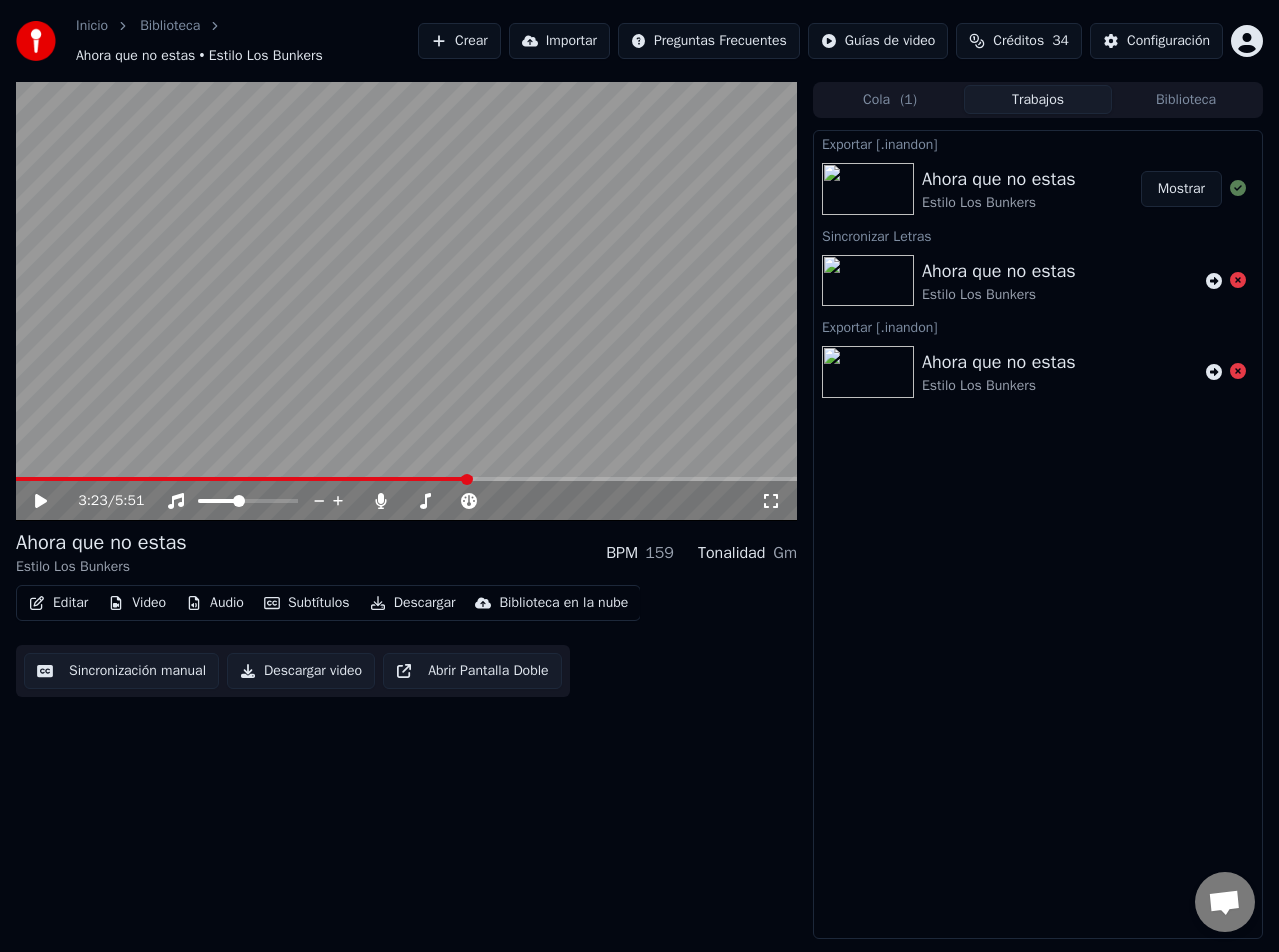 click on "Mostrar" at bounding box center (1181, 189) 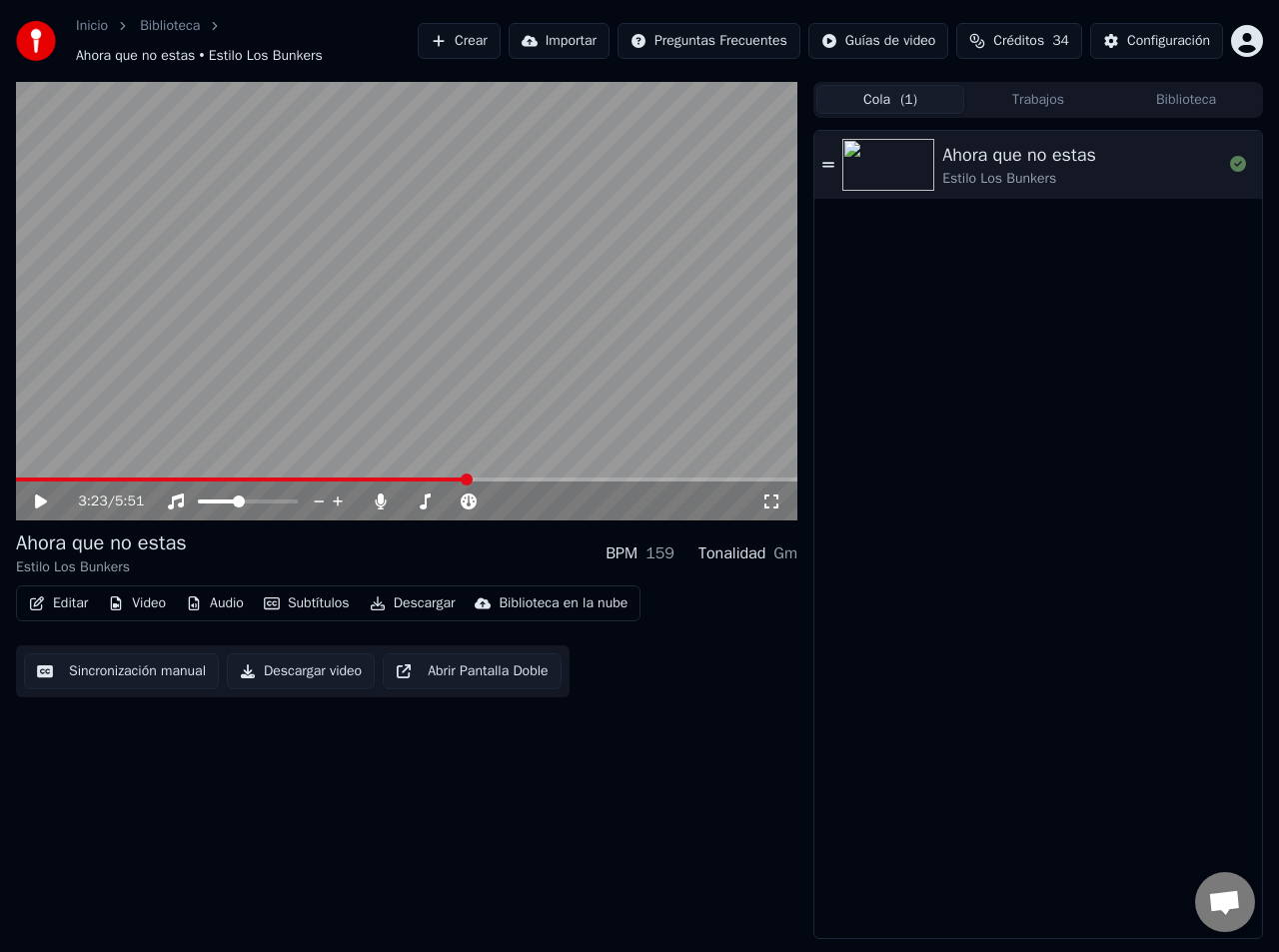 click on "Biblioteca" at bounding box center (1186, 99) 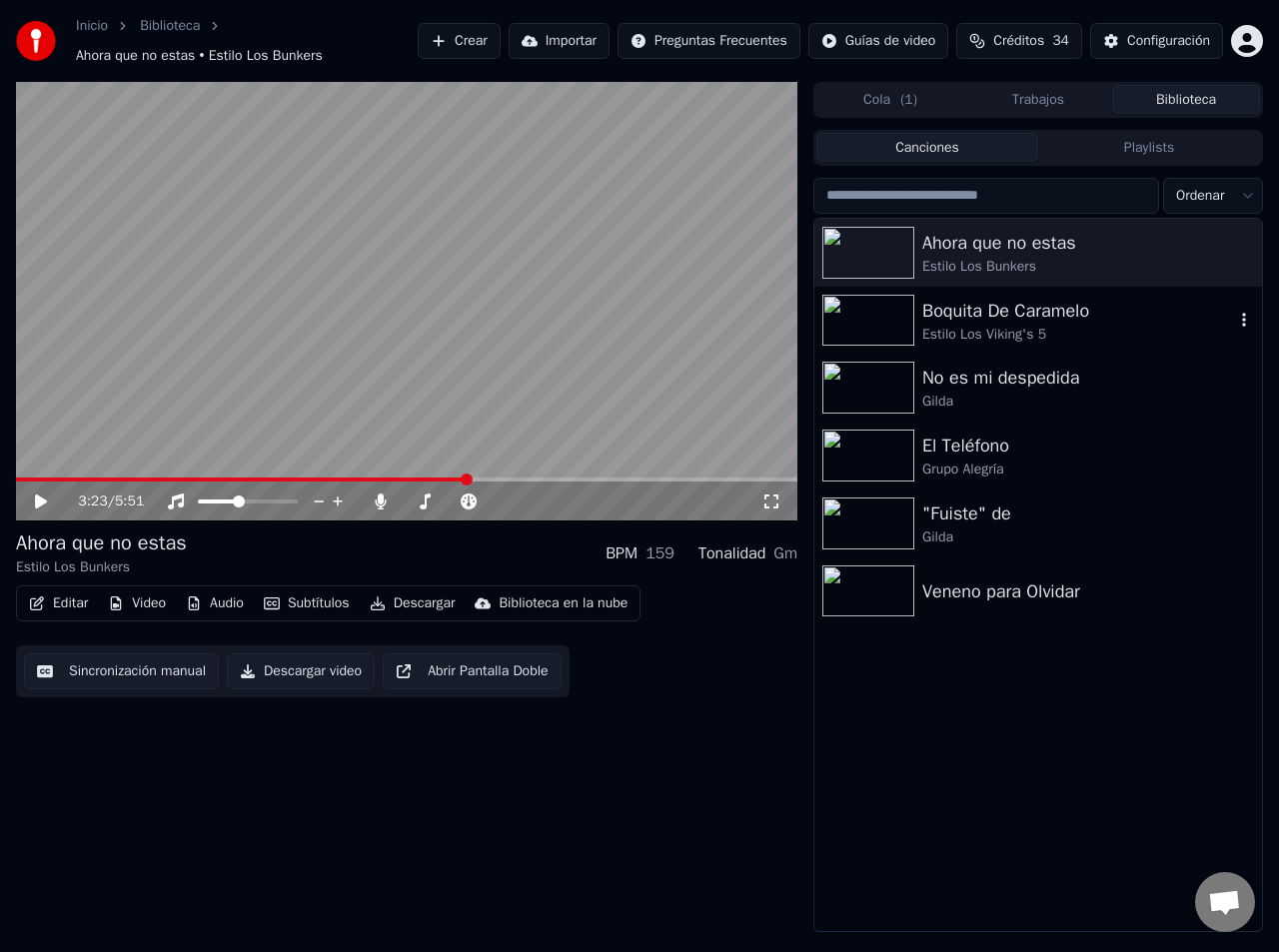 click at bounding box center (868, 321) 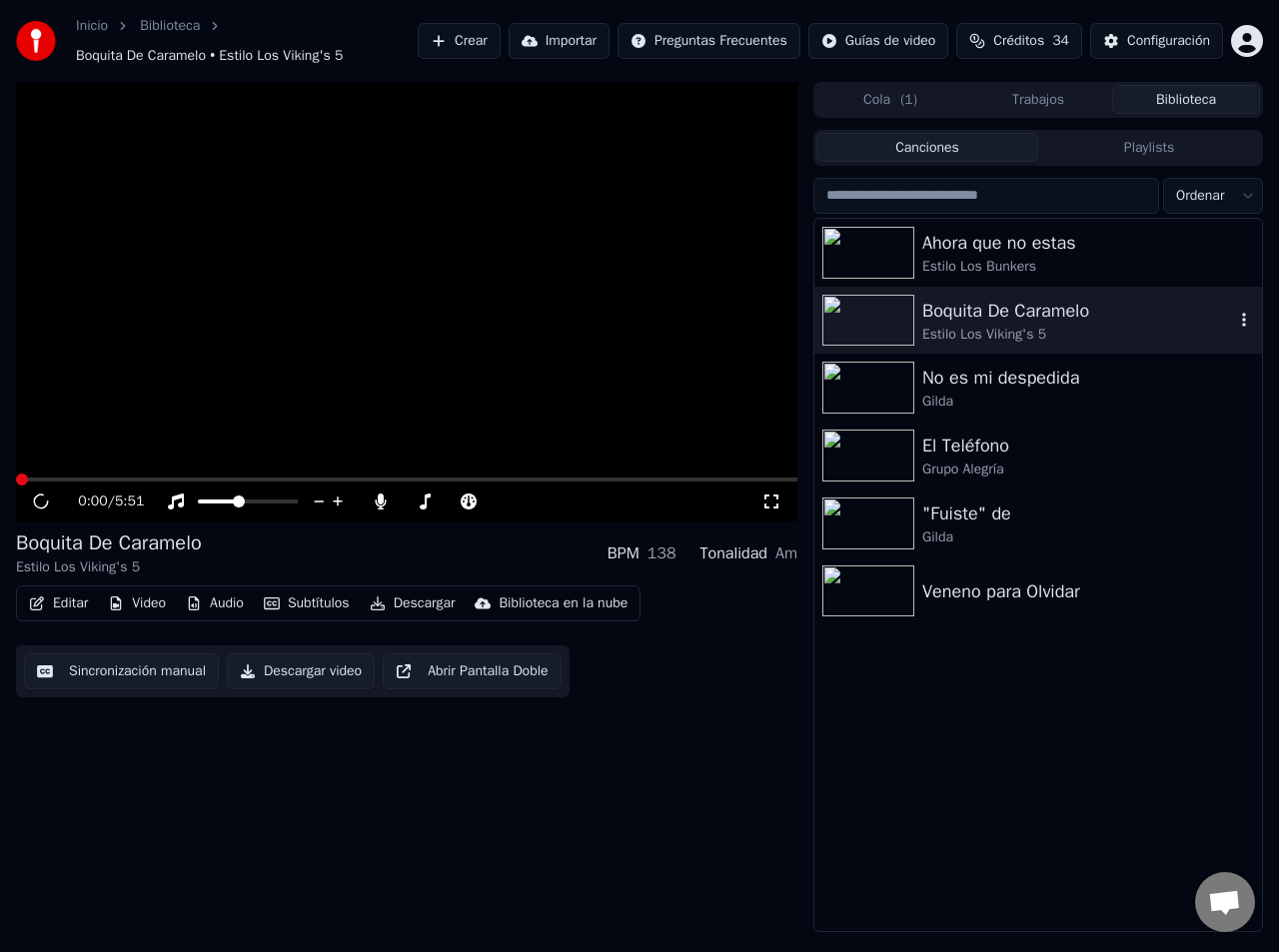 click on "Boquita De Caramelo" at bounding box center [1078, 311] 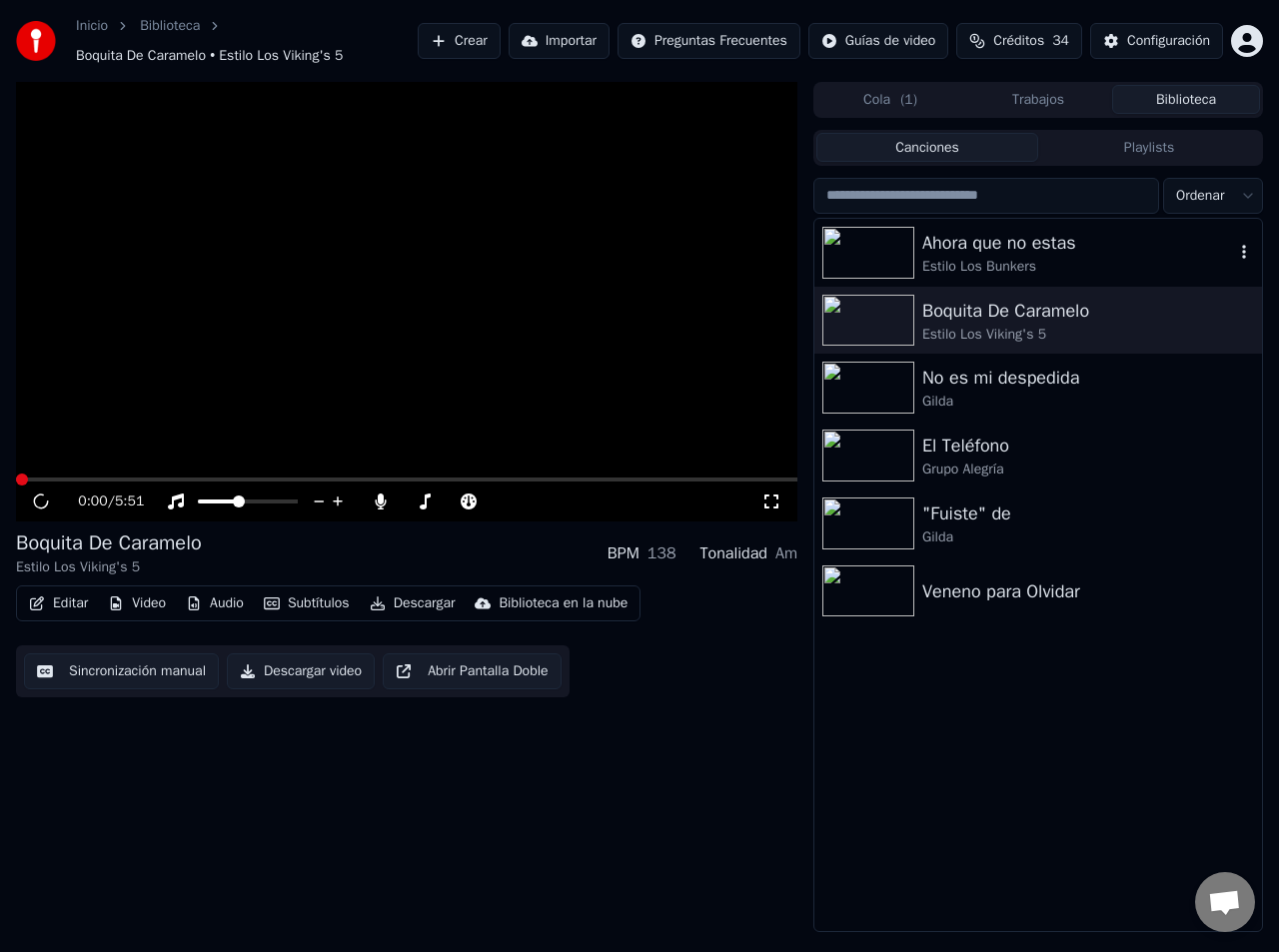 click on "Ahora que no estas" at bounding box center (1078, 243) 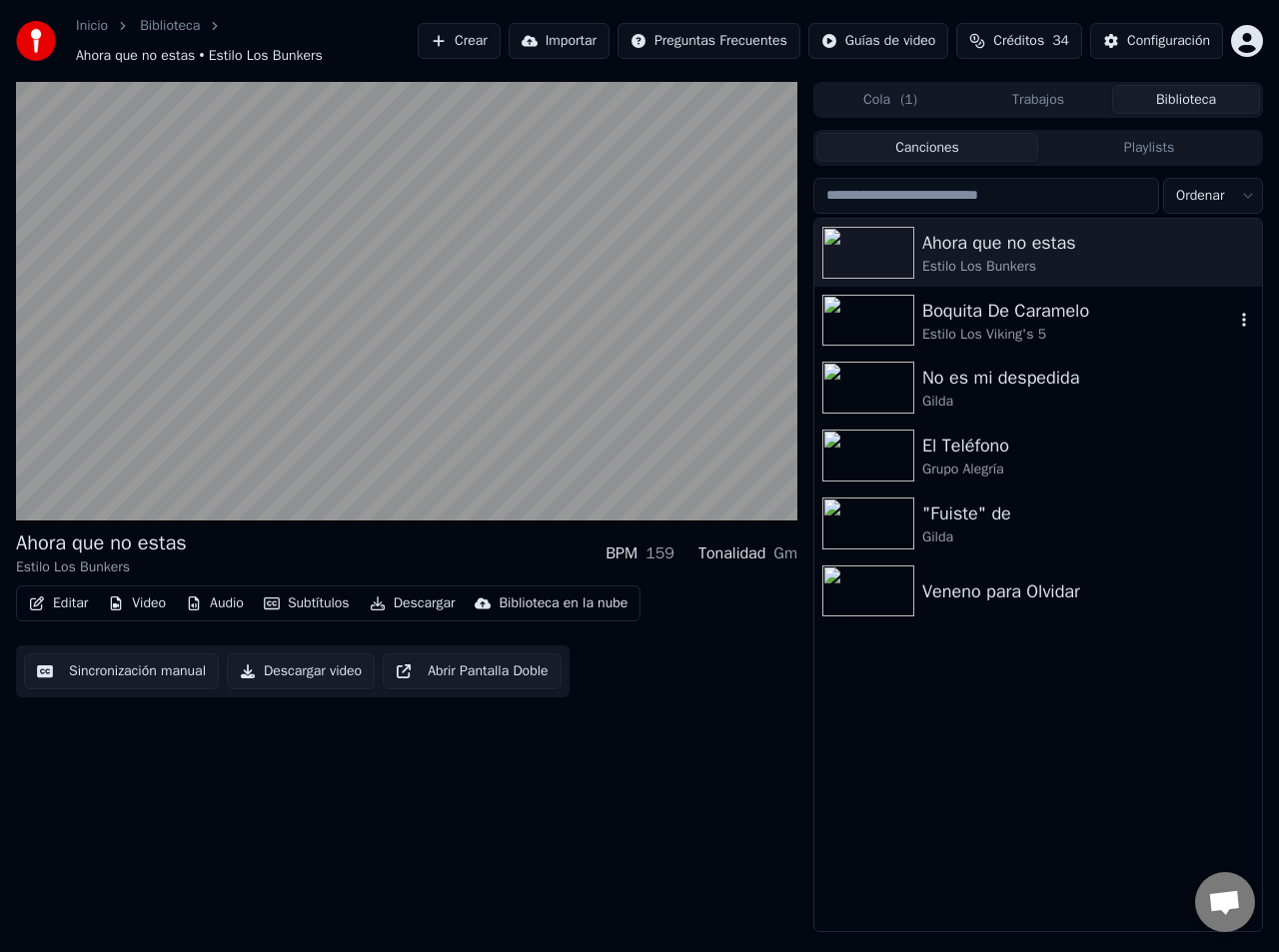click on "Estilo Los Viking's 5" at bounding box center (1078, 335) 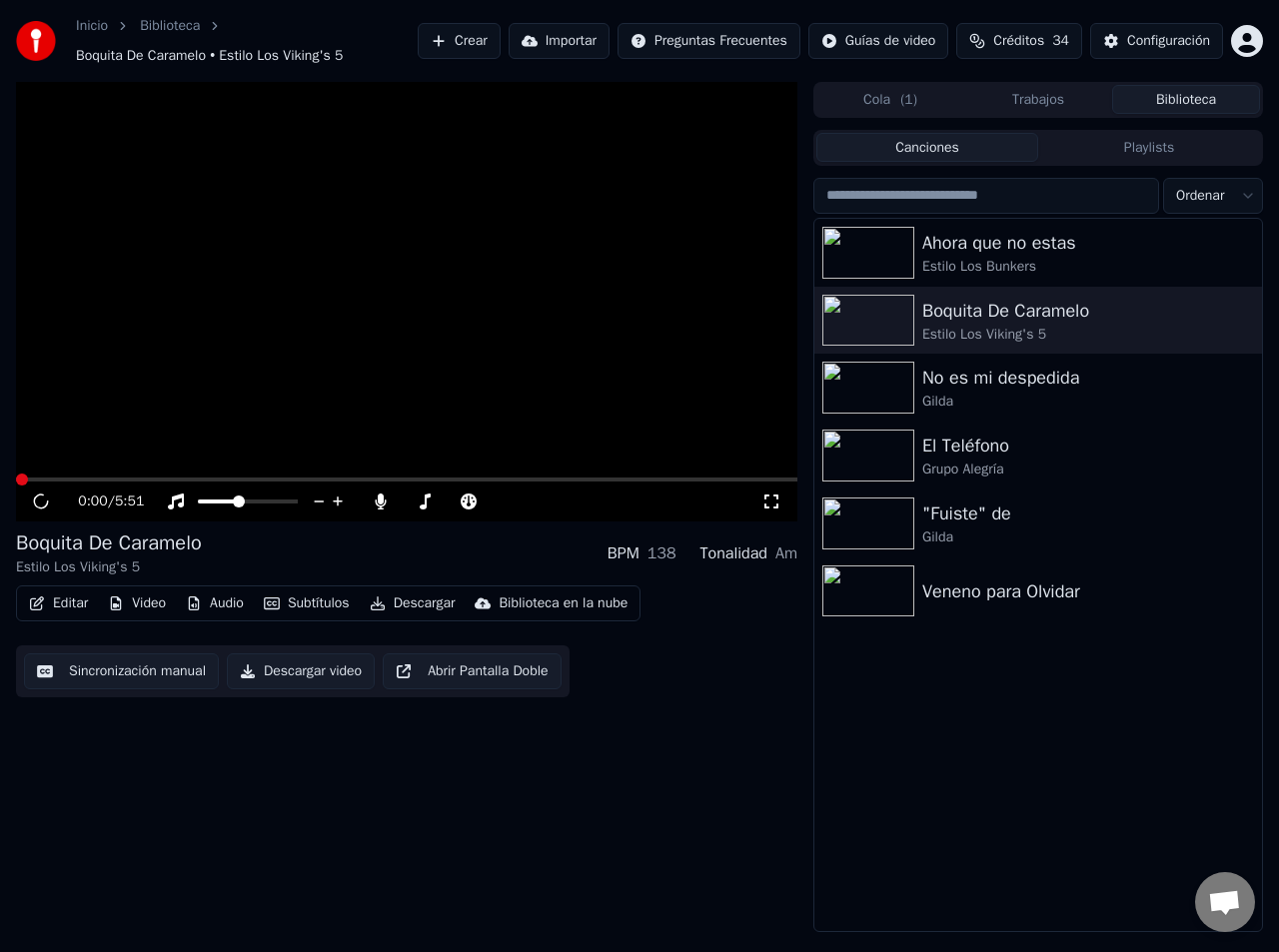 click at bounding box center [407, 302] 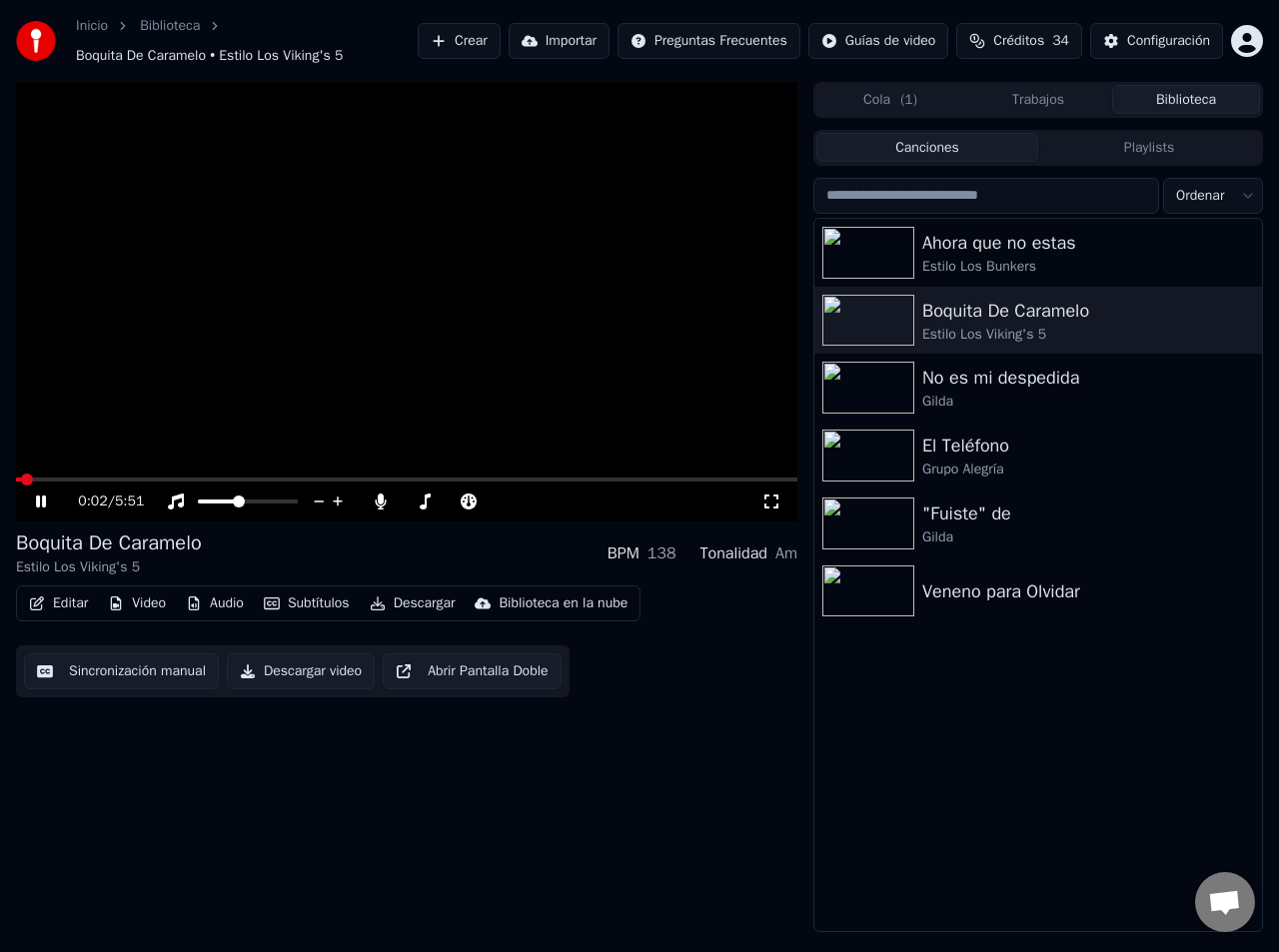 click at bounding box center (407, 302) 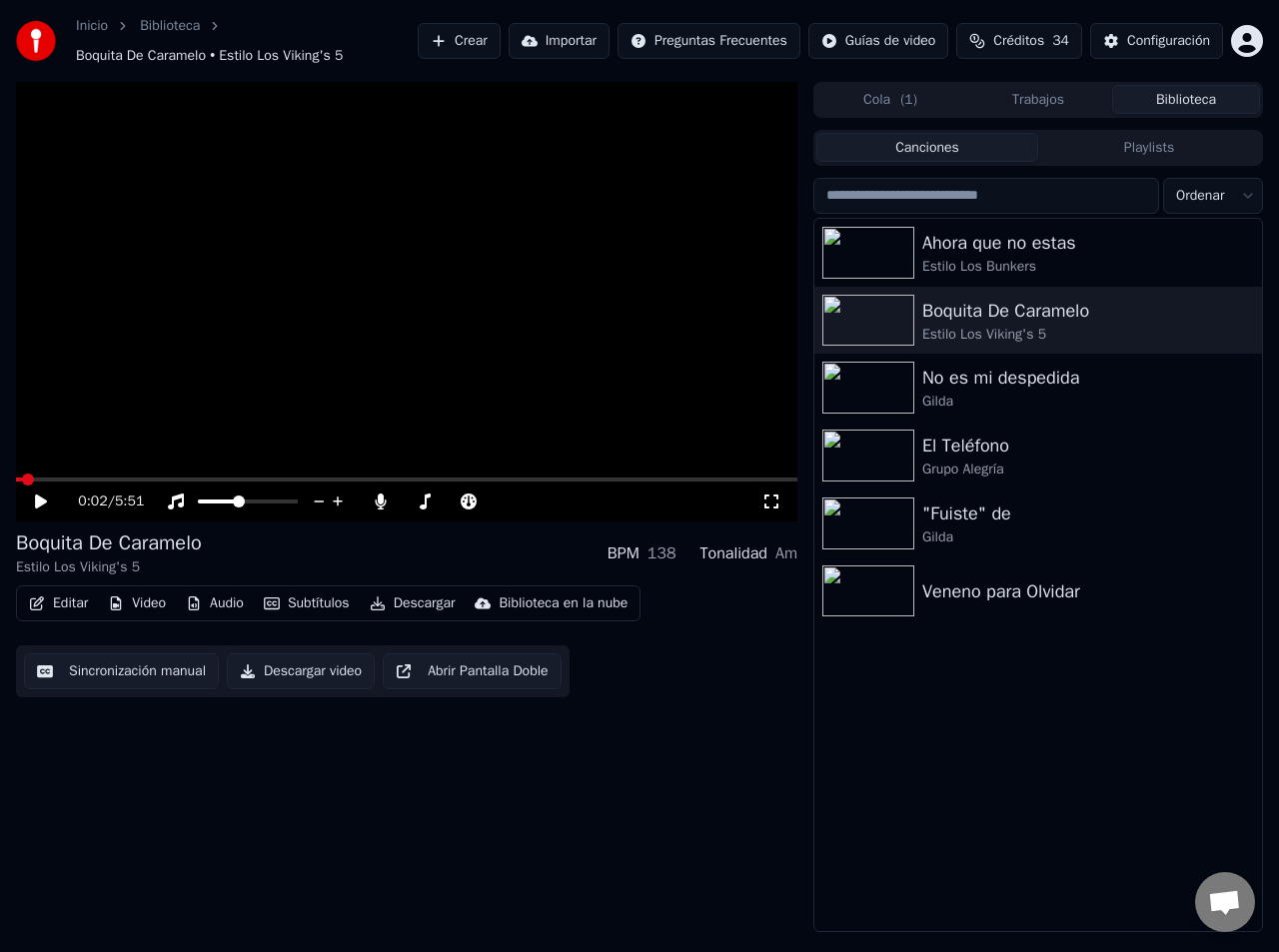 click at bounding box center [407, 302] 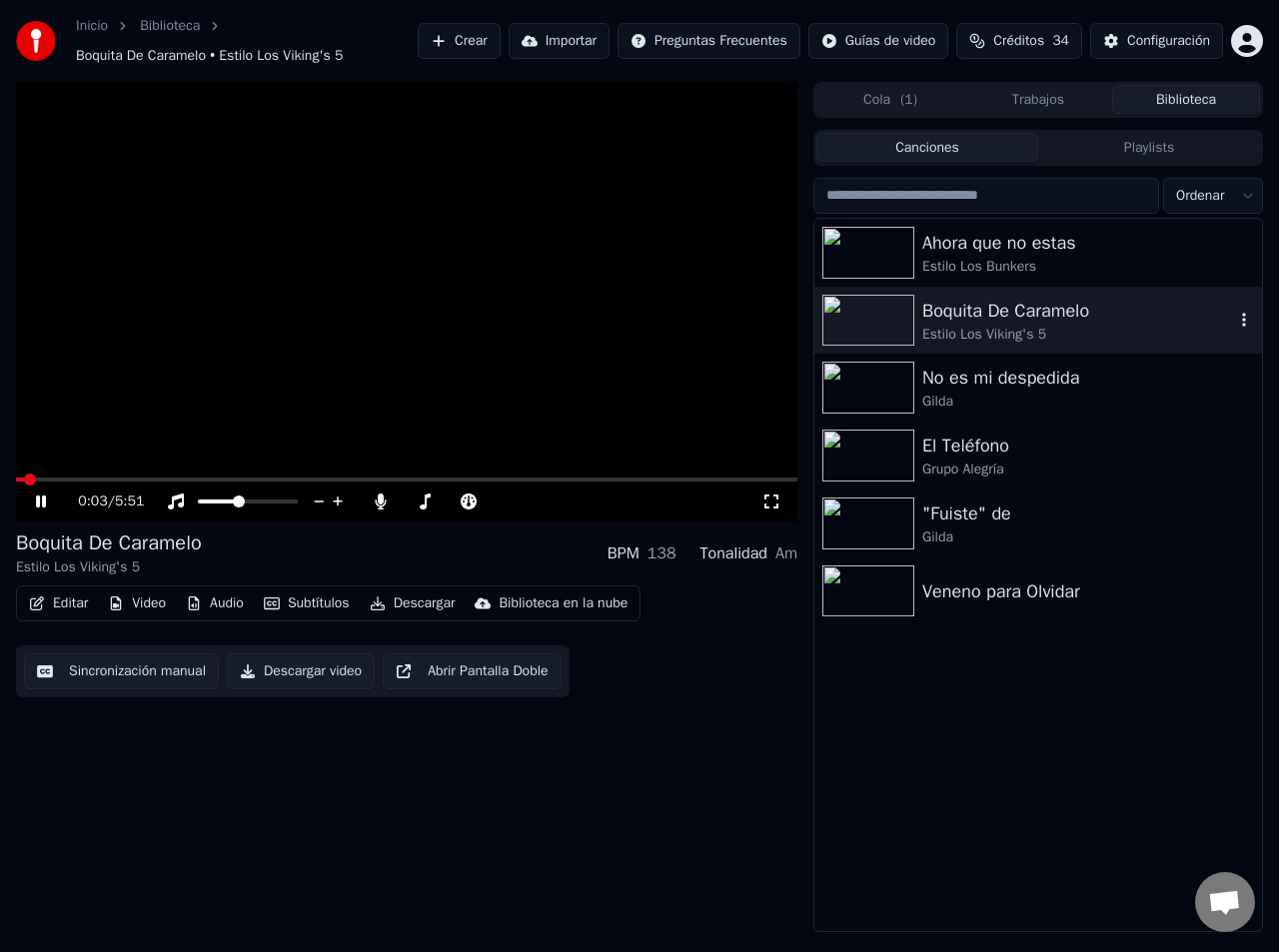 click on "No es mi despedida" at bounding box center (1088, 378) 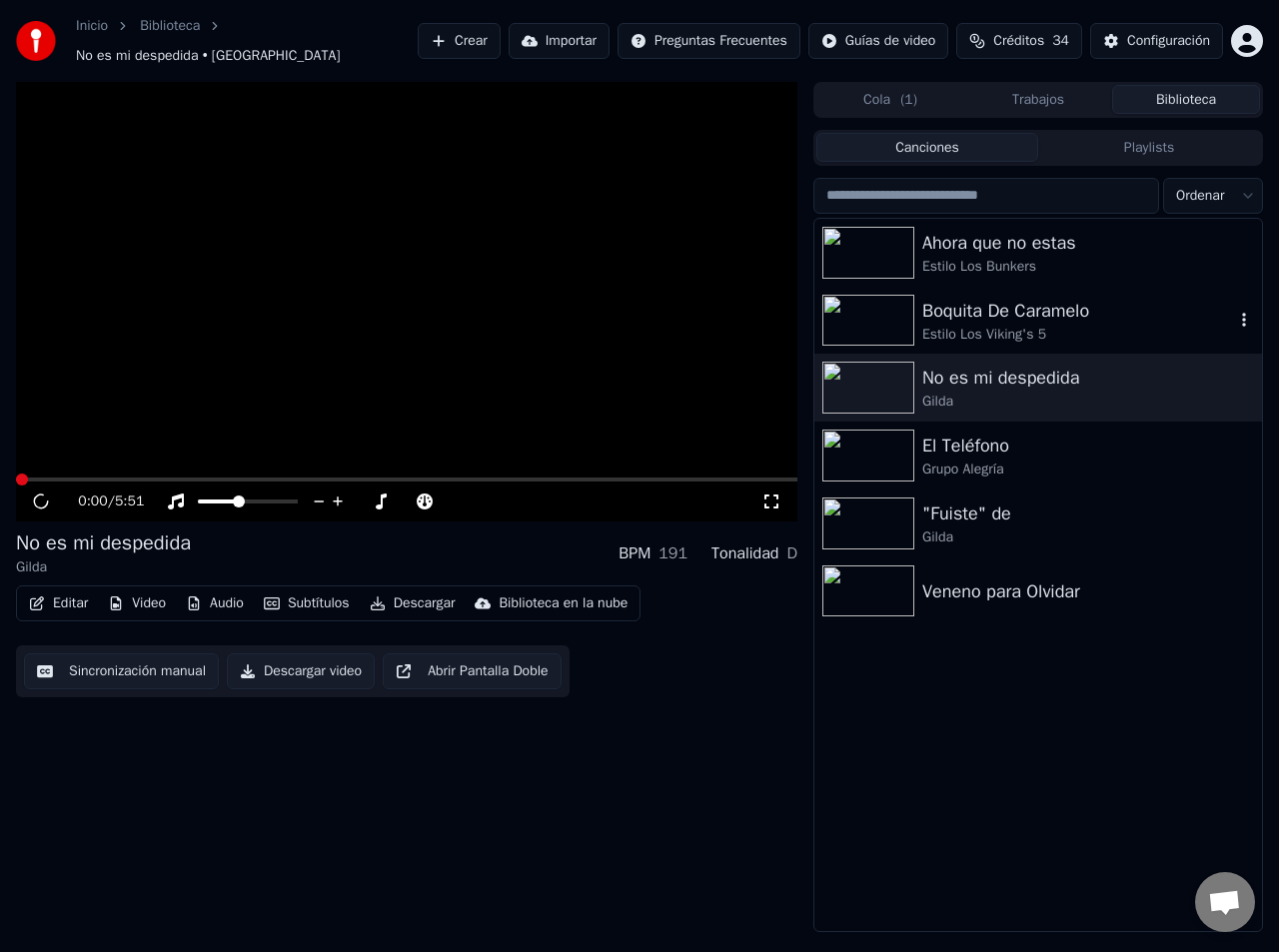 click on "Estilo Los Viking's 5" at bounding box center (1078, 335) 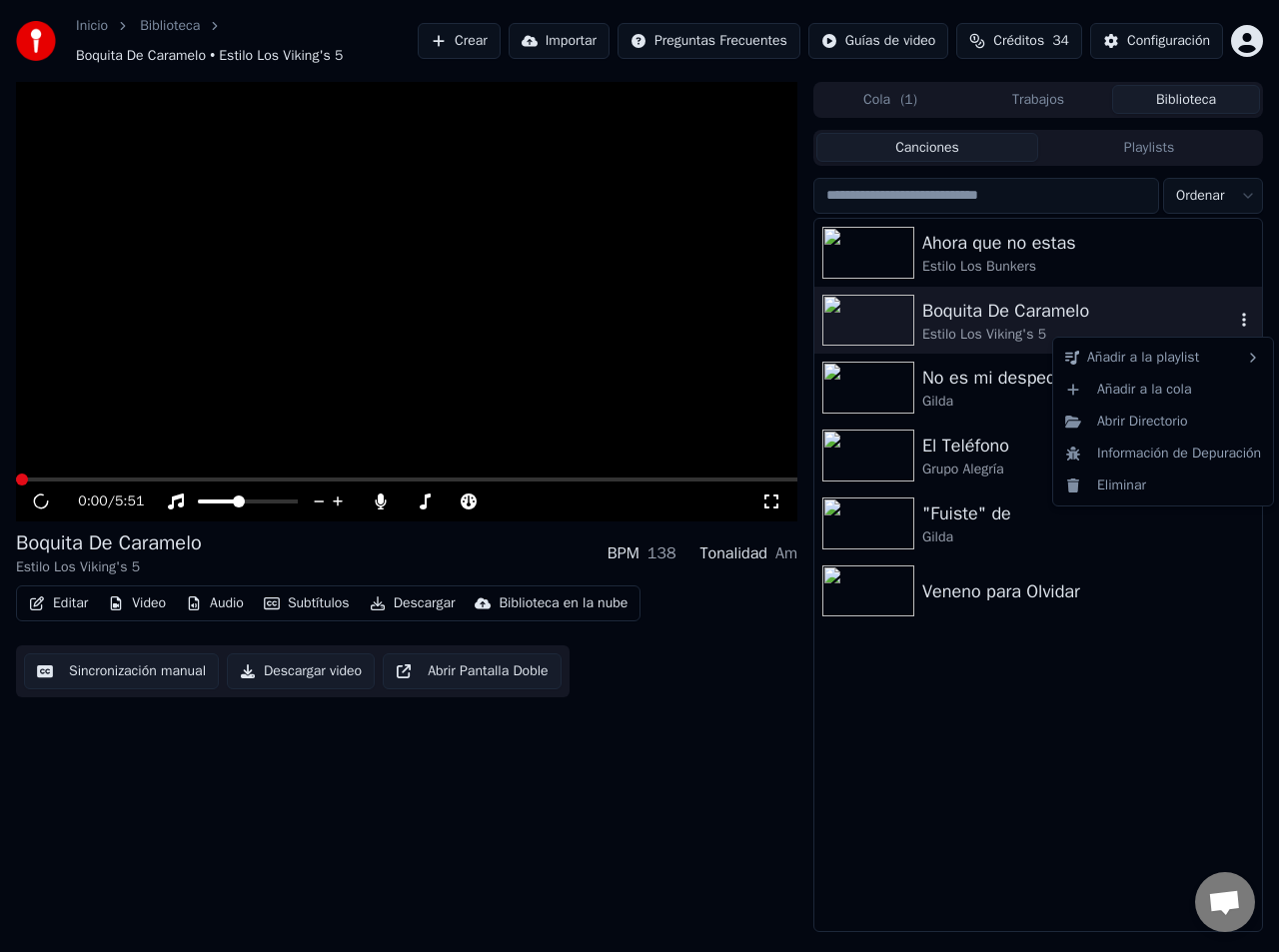 click 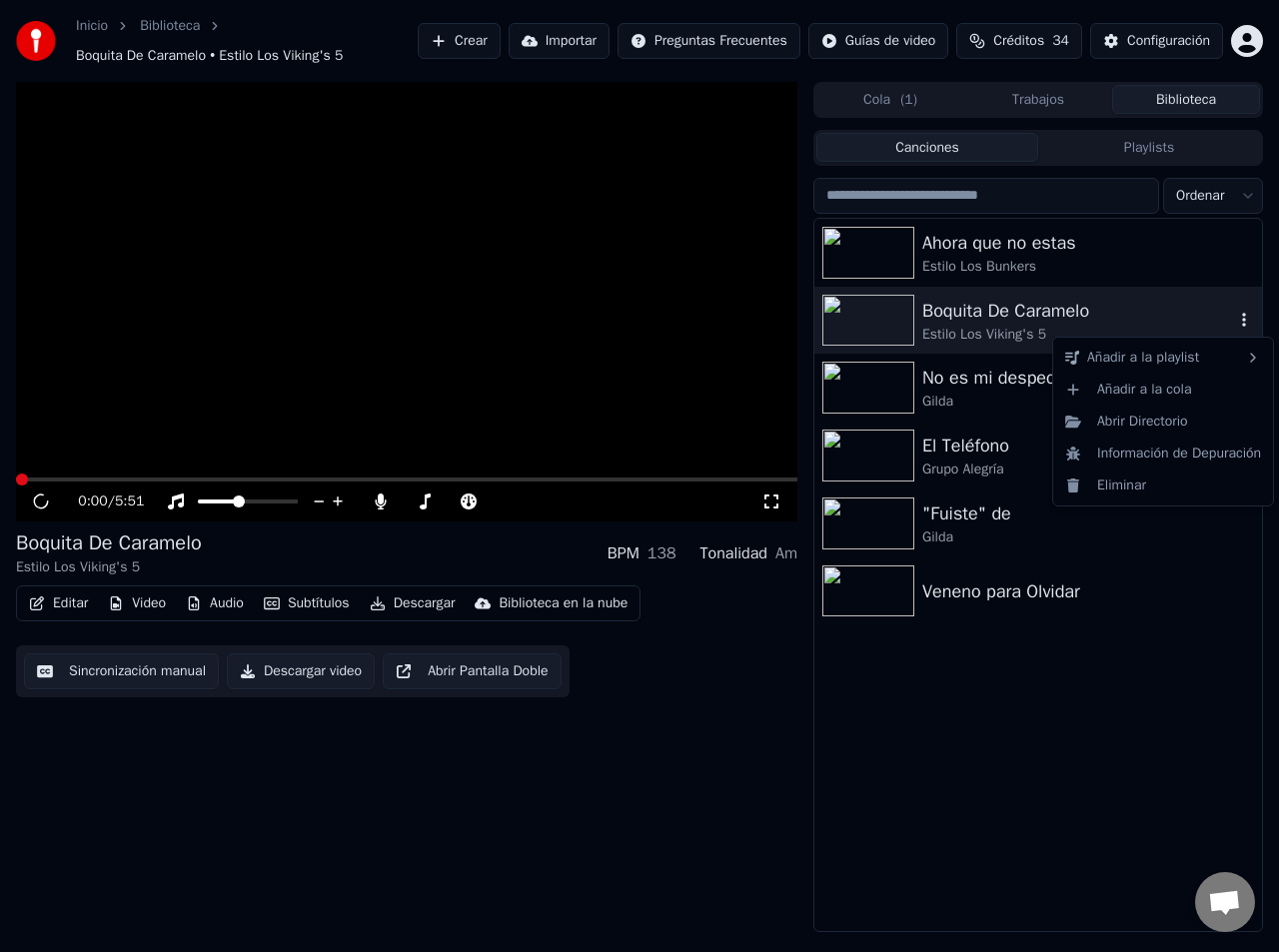 click on "Boquita De Caramelo Estilo Los Viking's 5" at bounding box center (1038, 321) 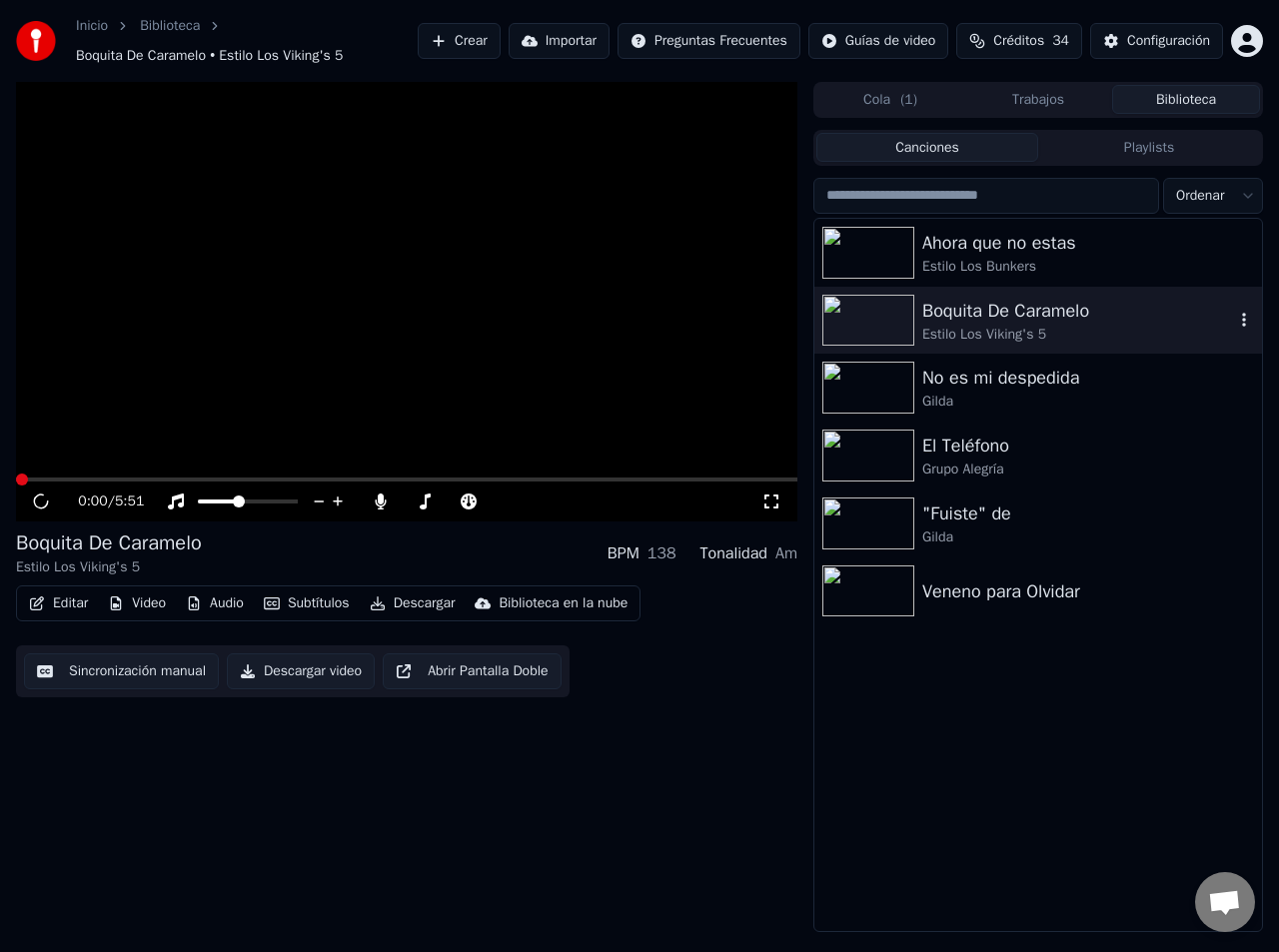 click on "Estilo Los Viking's 5" at bounding box center (1078, 335) 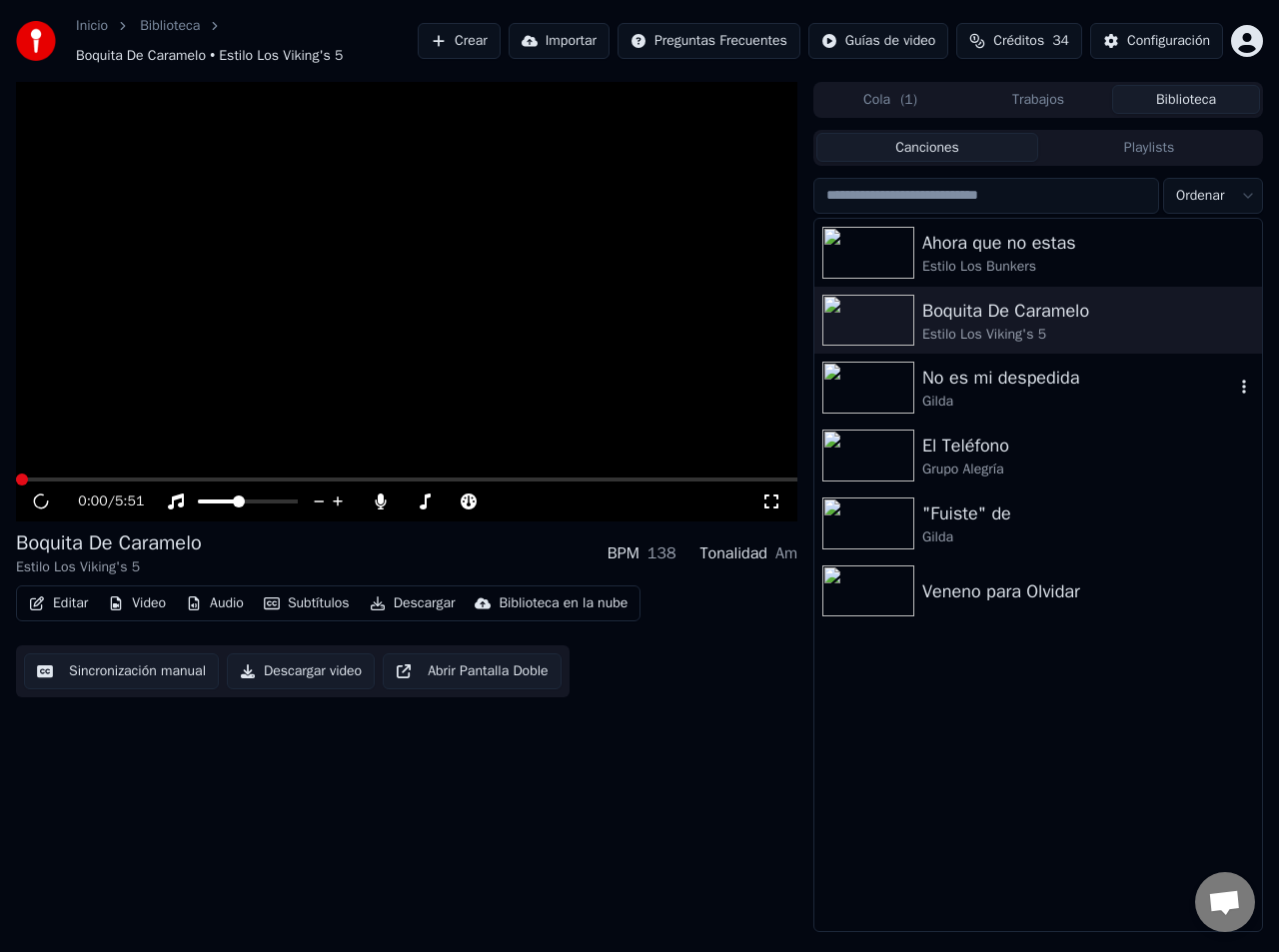 click on "No es mi despedida" at bounding box center (1078, 378) 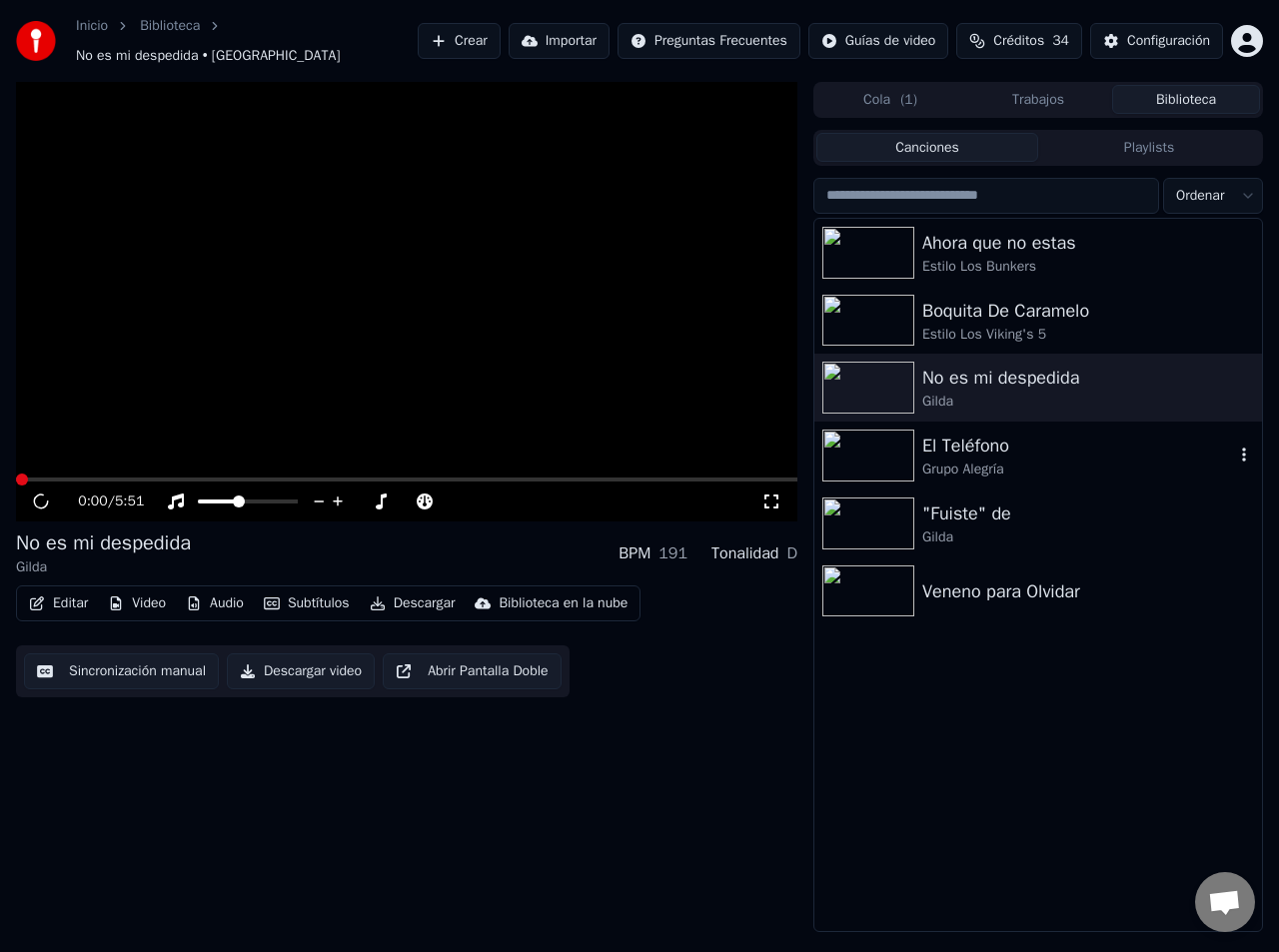 click on "El Teléfono" at bounding box center (1078, 446) 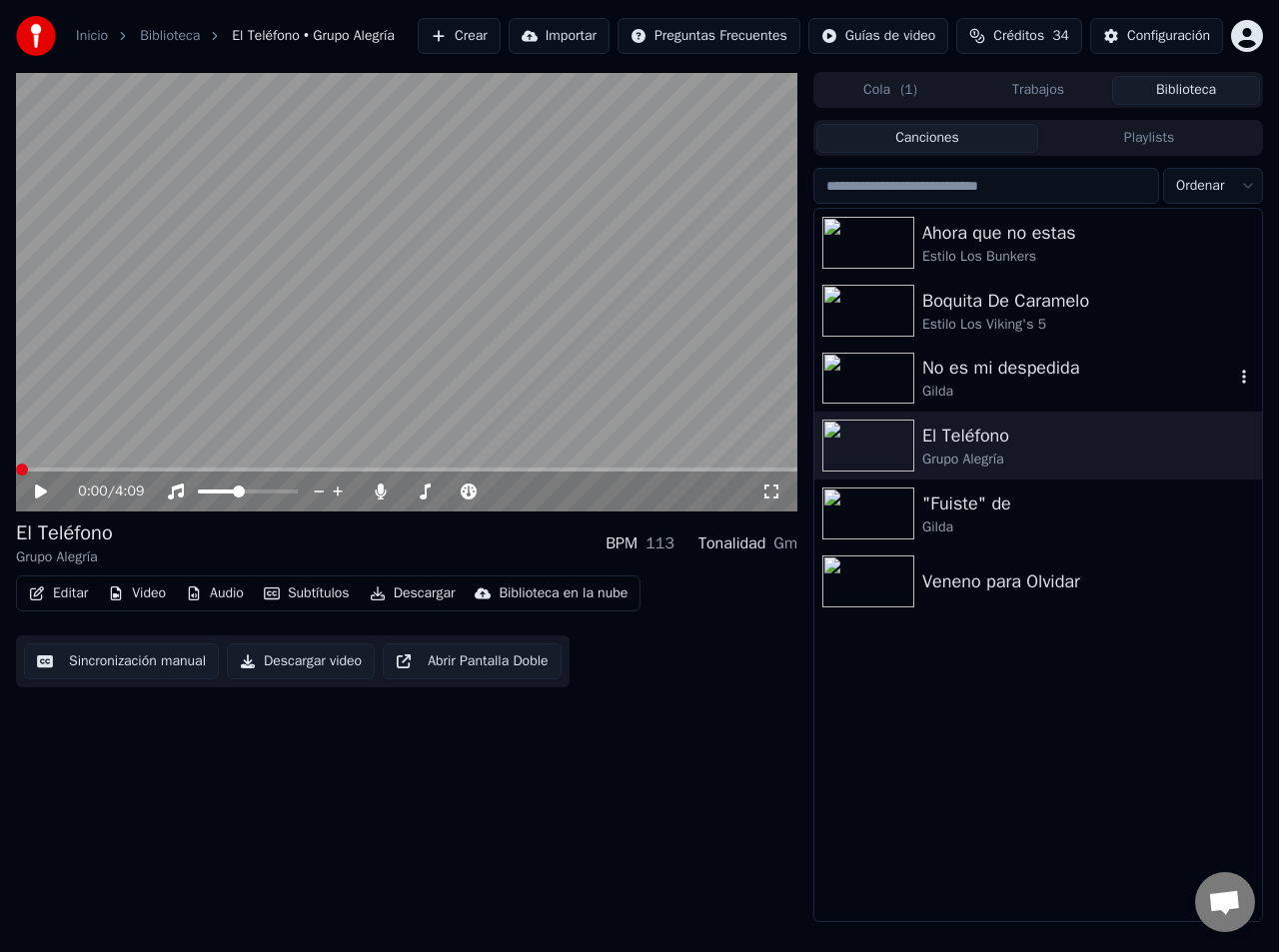 click on "No es mi despedida" at bounding box center (1078, 368) 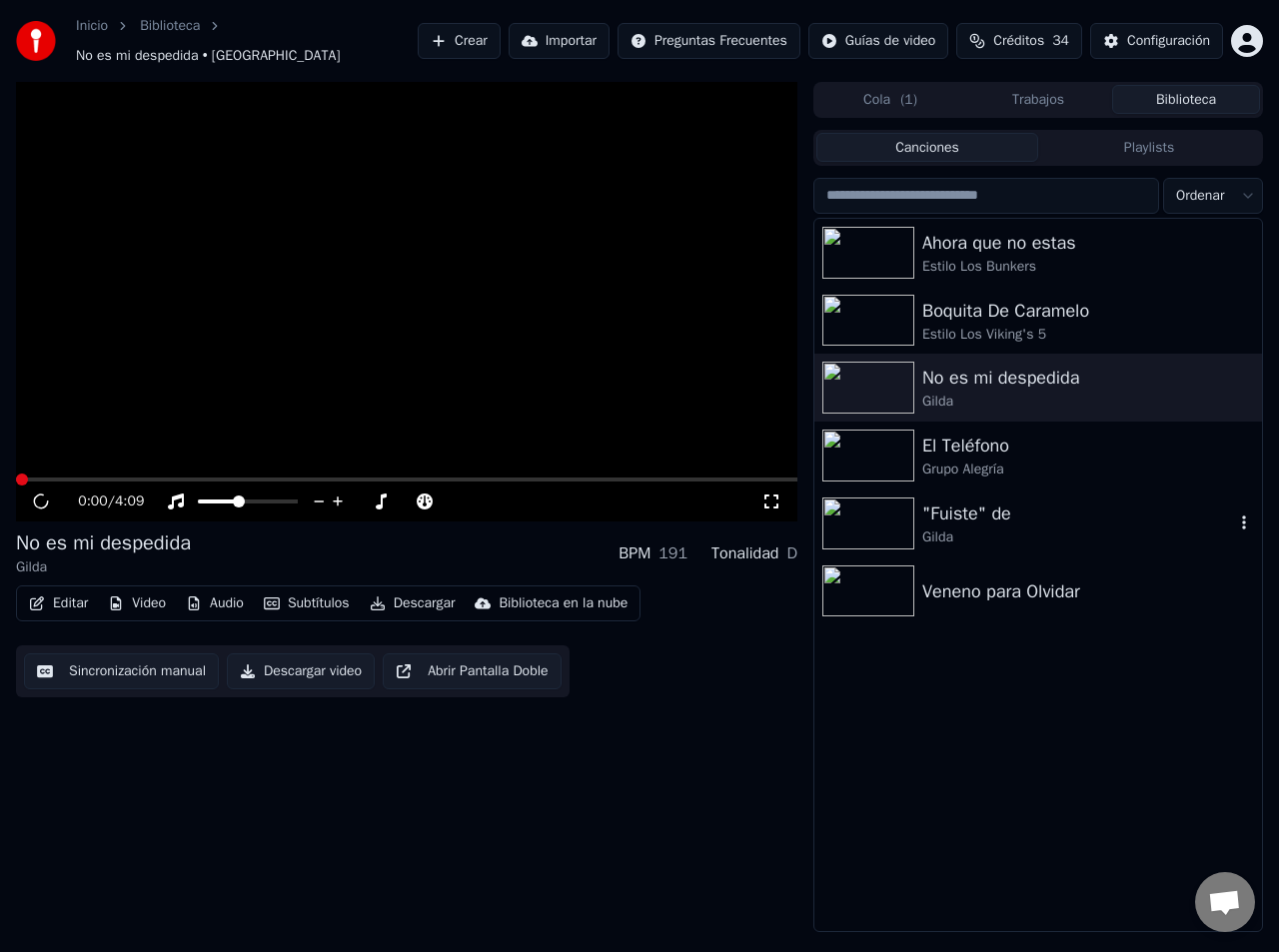 click on ""Fuiste" de" at bounding box center [1078, 513] 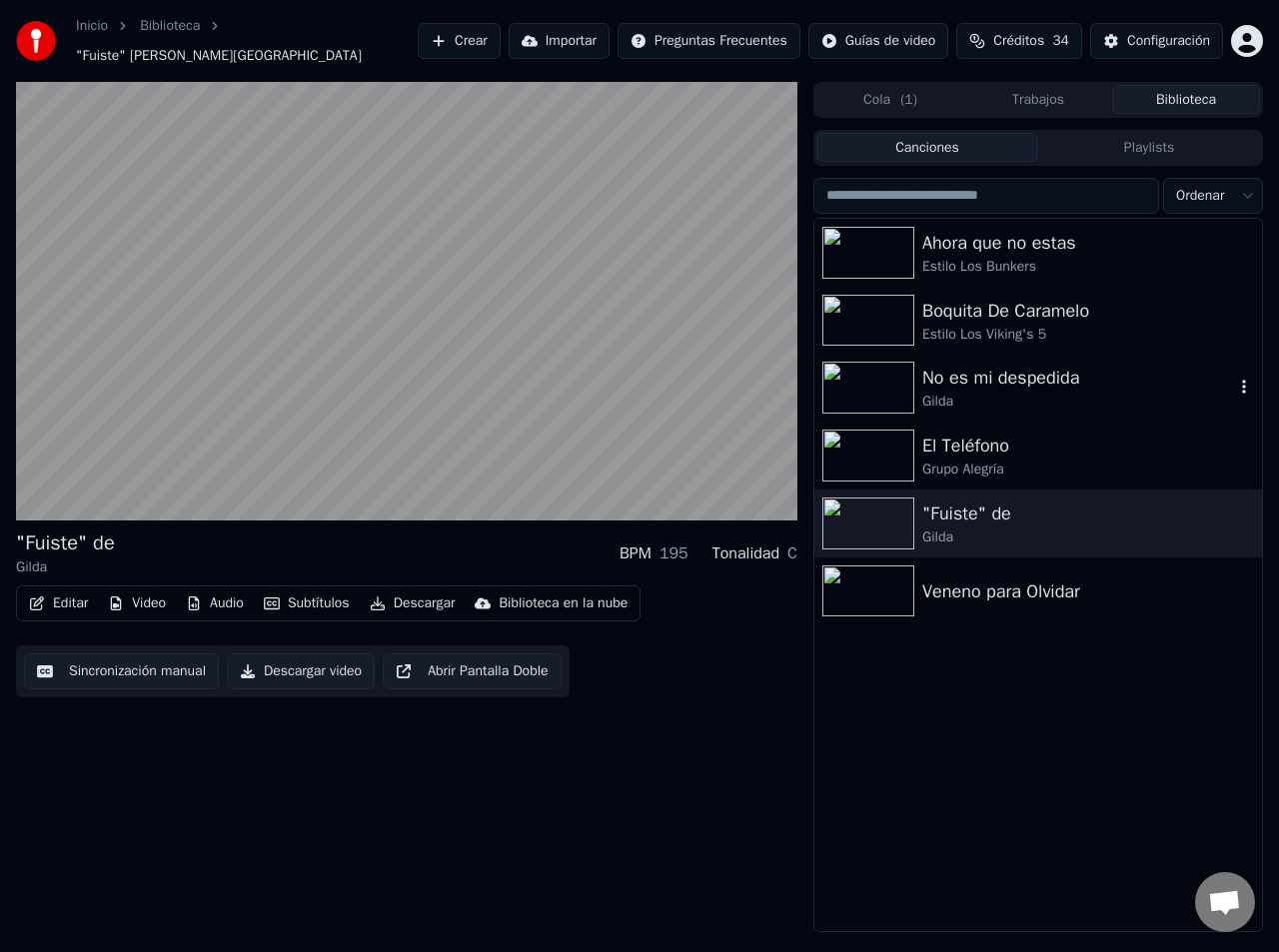 click on "No es mi despedida" at bounding box center [1078, 378] 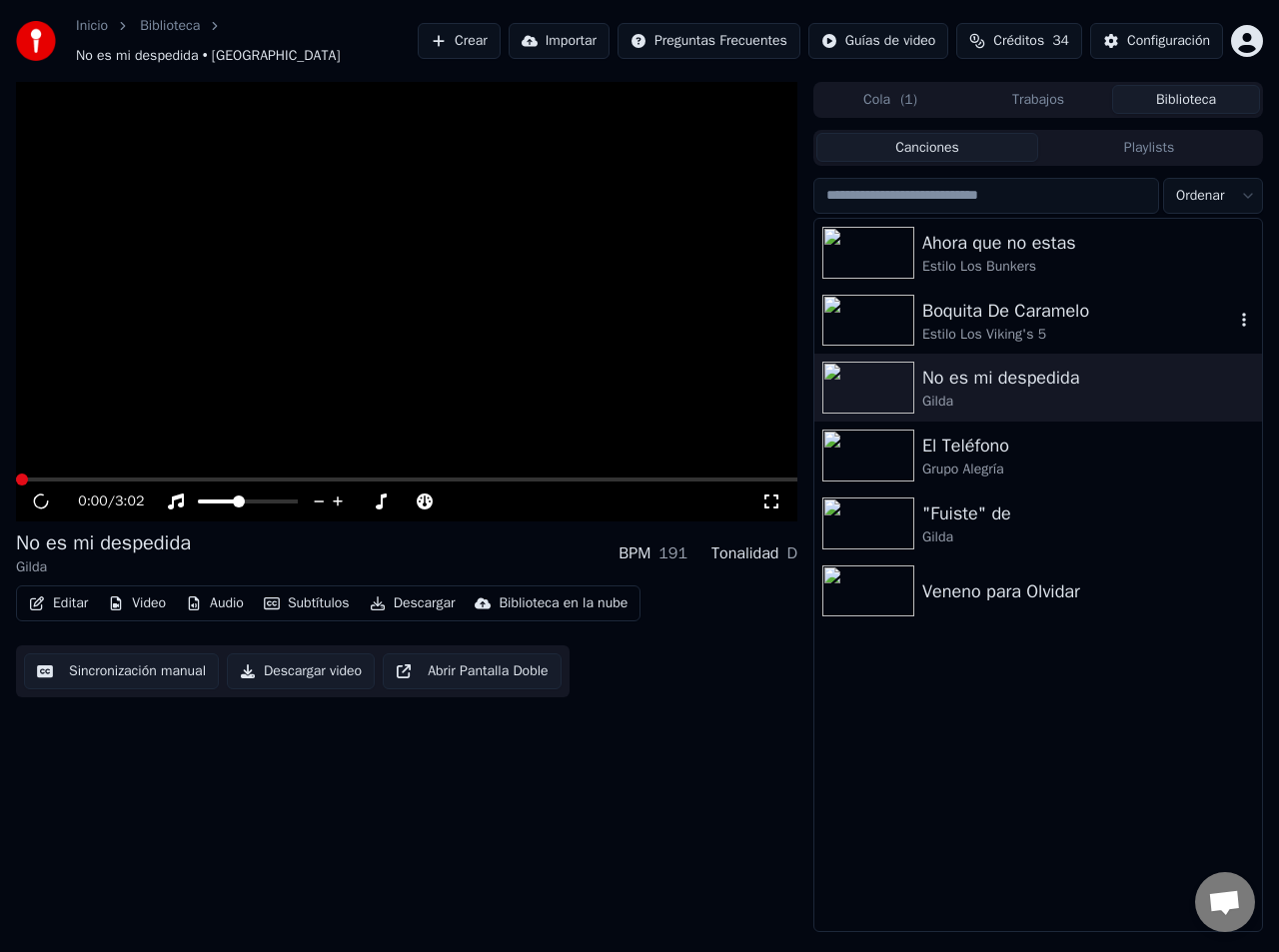 click on "Estilo Los Viking's 5" at bounding box center (1078, 335) 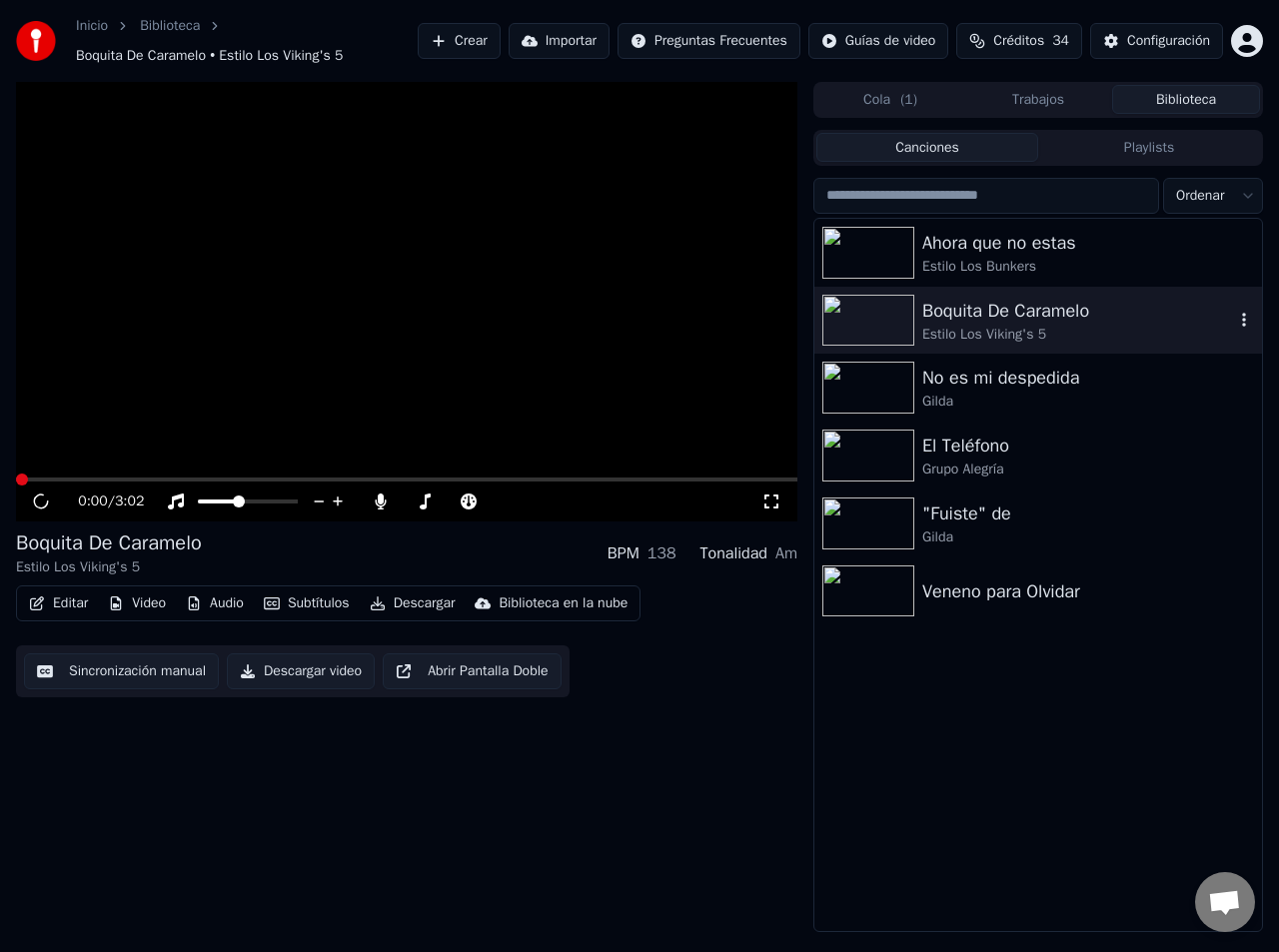 click on "Boquita De Caramelo" at bounding box center [1078, 311] 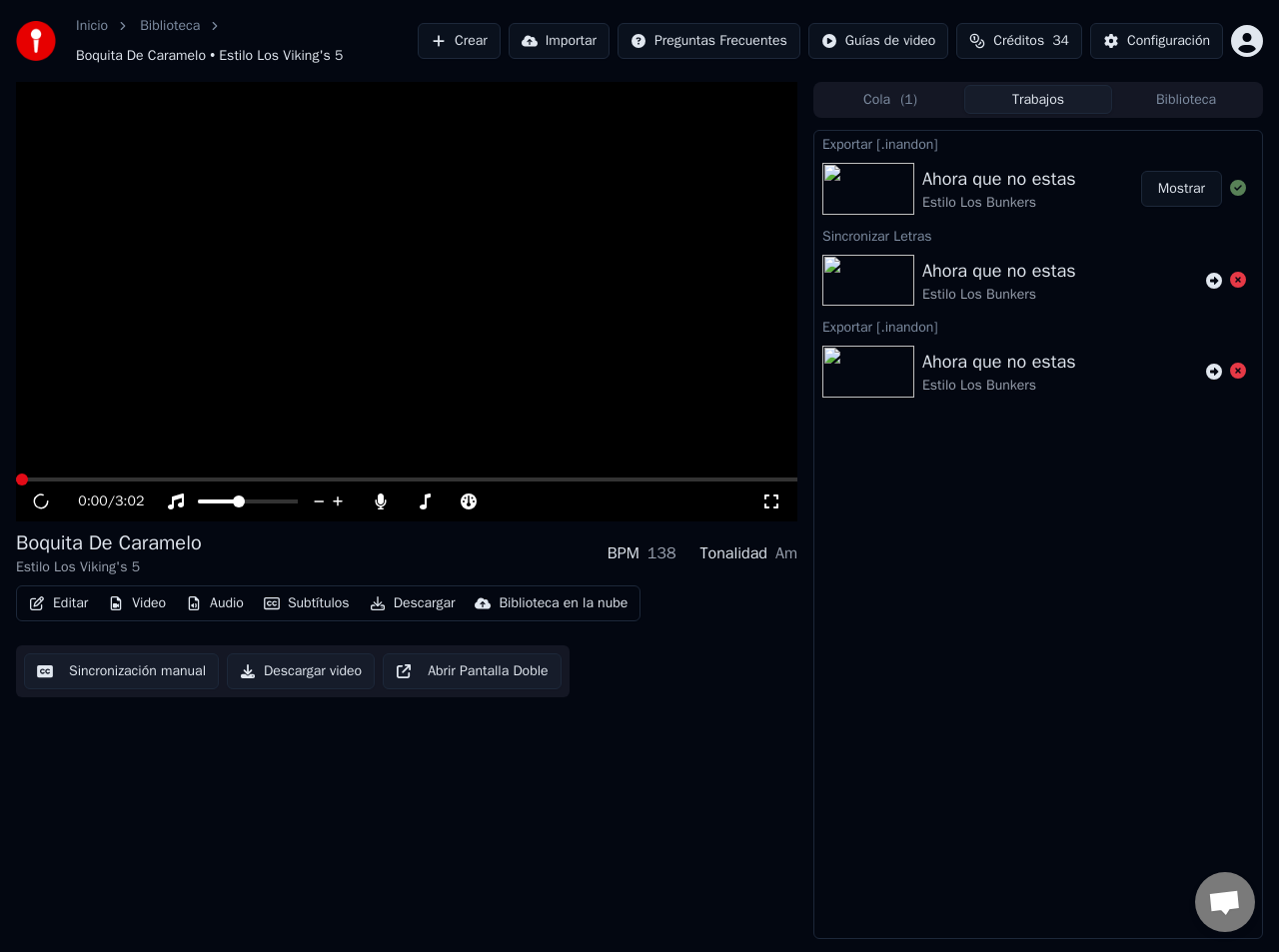 click on "Trabajos" at bounding box center (1038, 99) 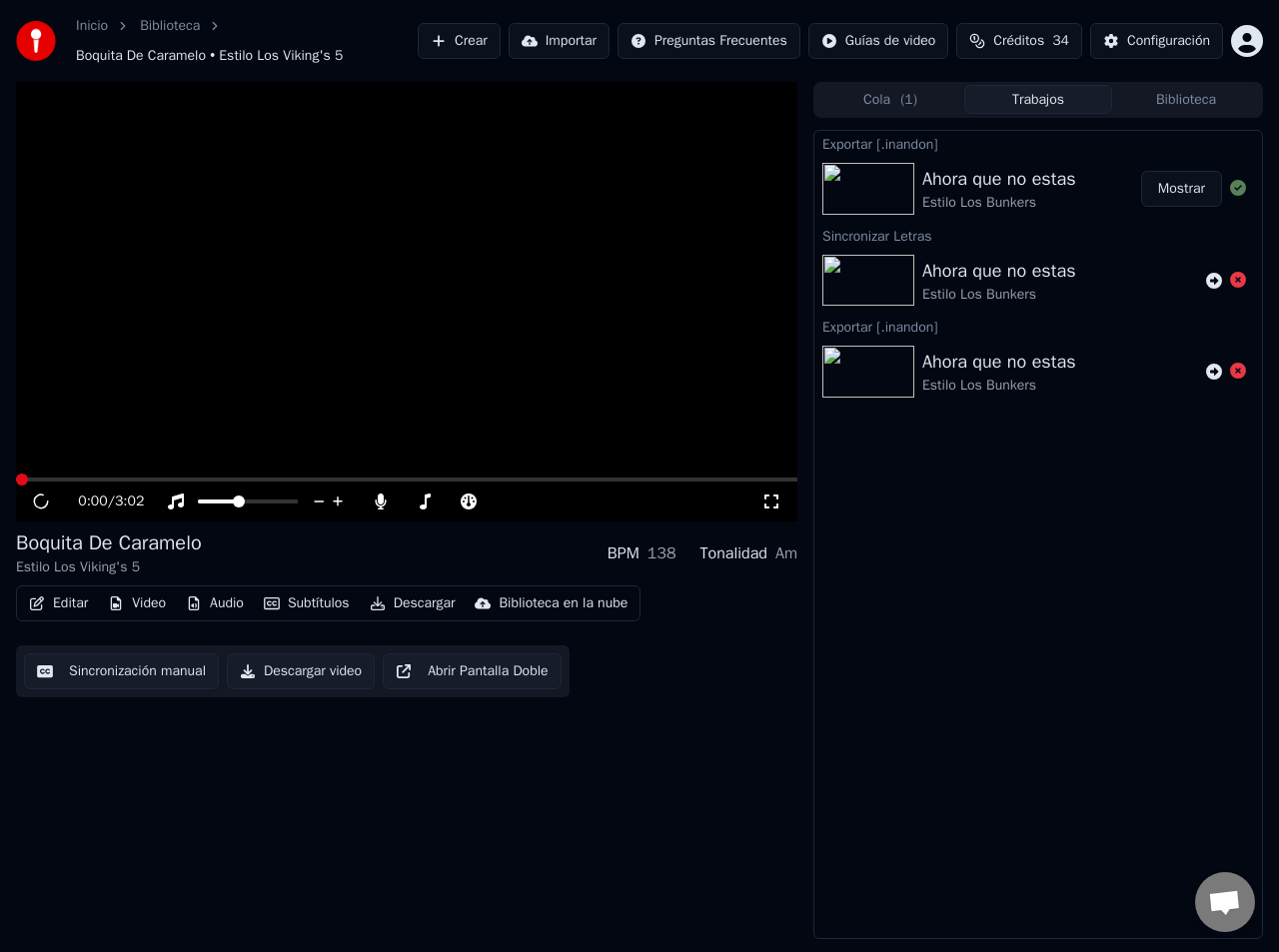 click on "Trabajos" at bounding box center (1038, 99) 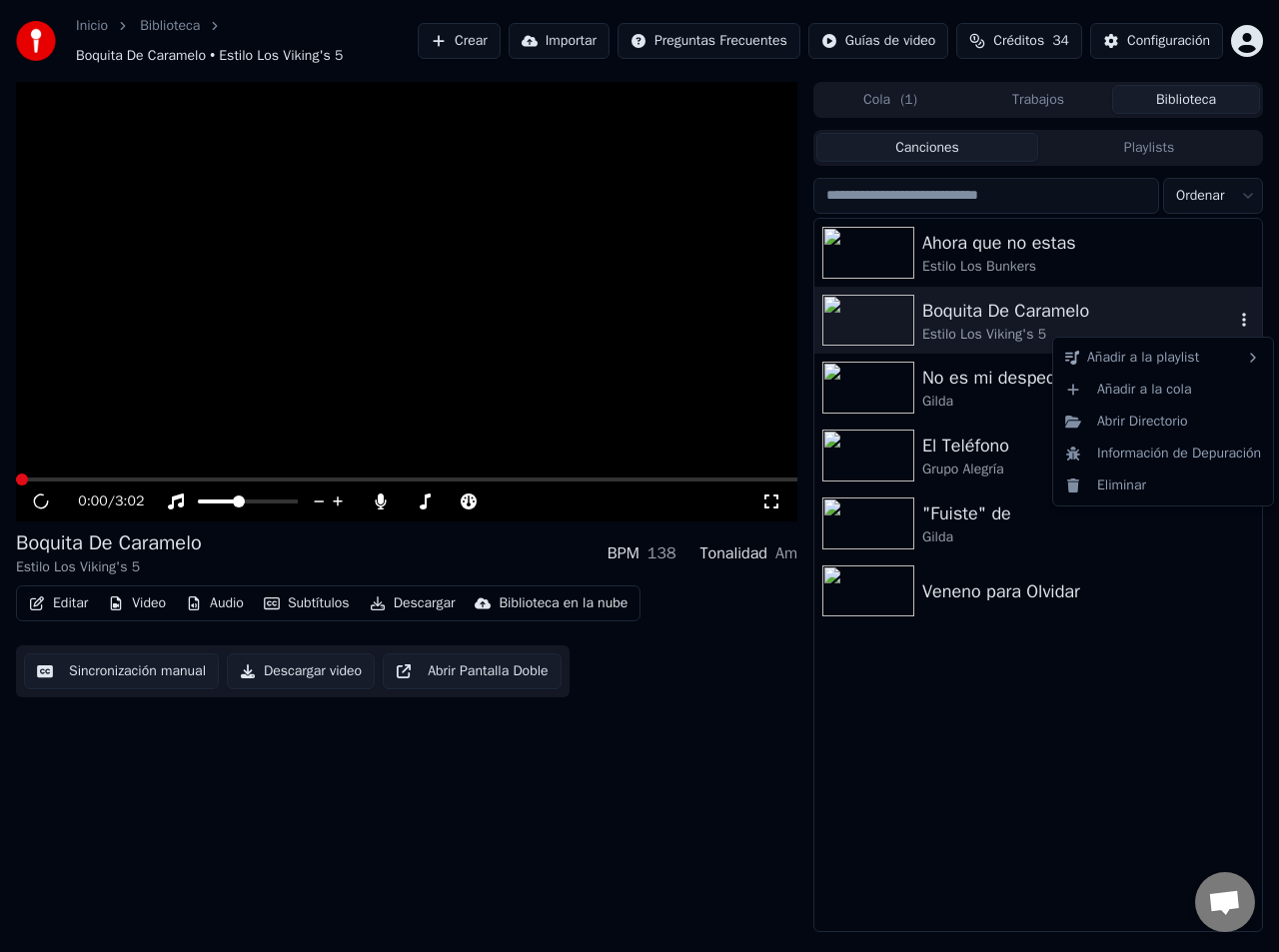 click 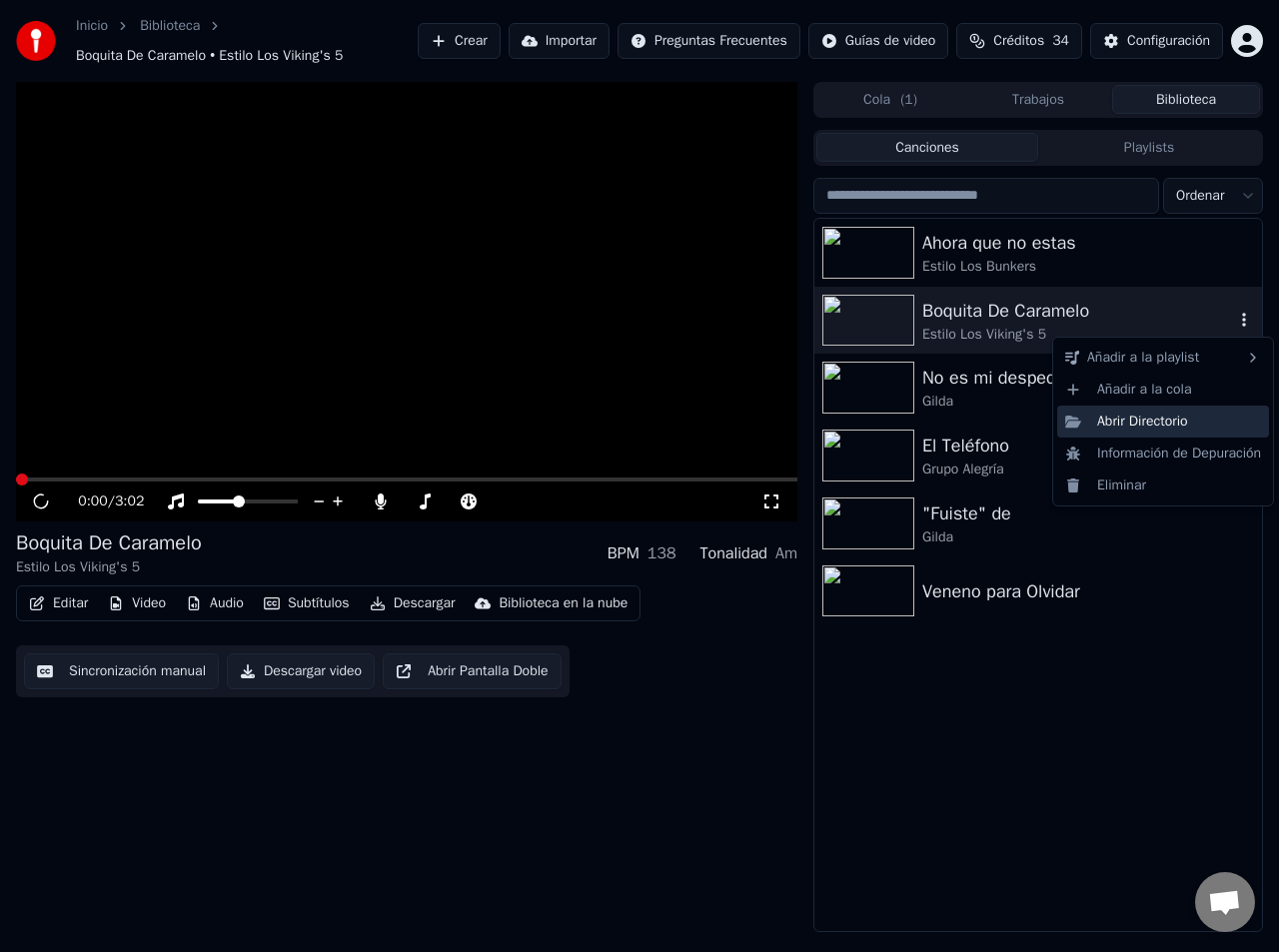 click on "Abrir Directorio" at bounding box center [1163, 422] 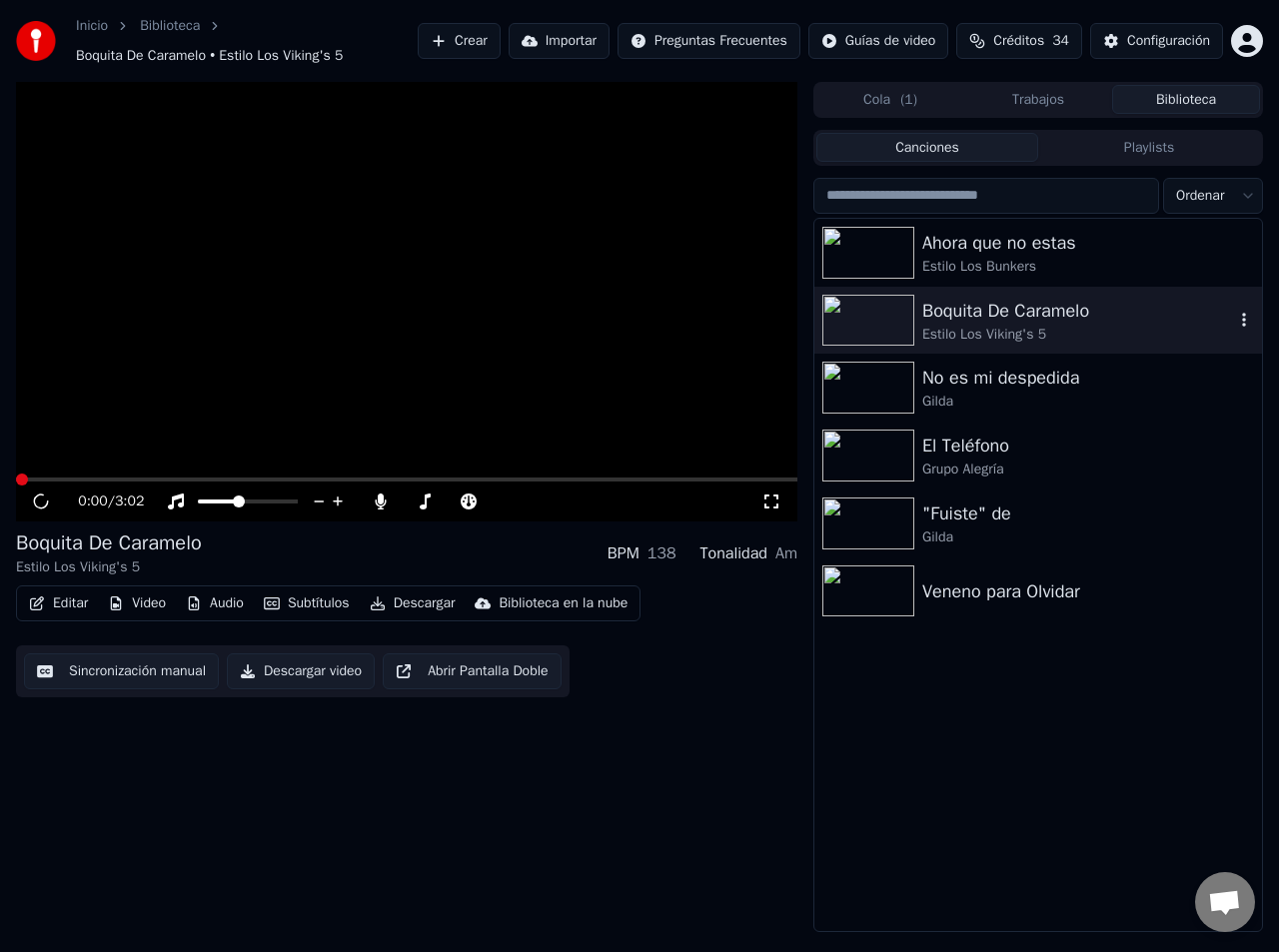 click on "0:00  /  3:02" at bounding box center (407, 501) 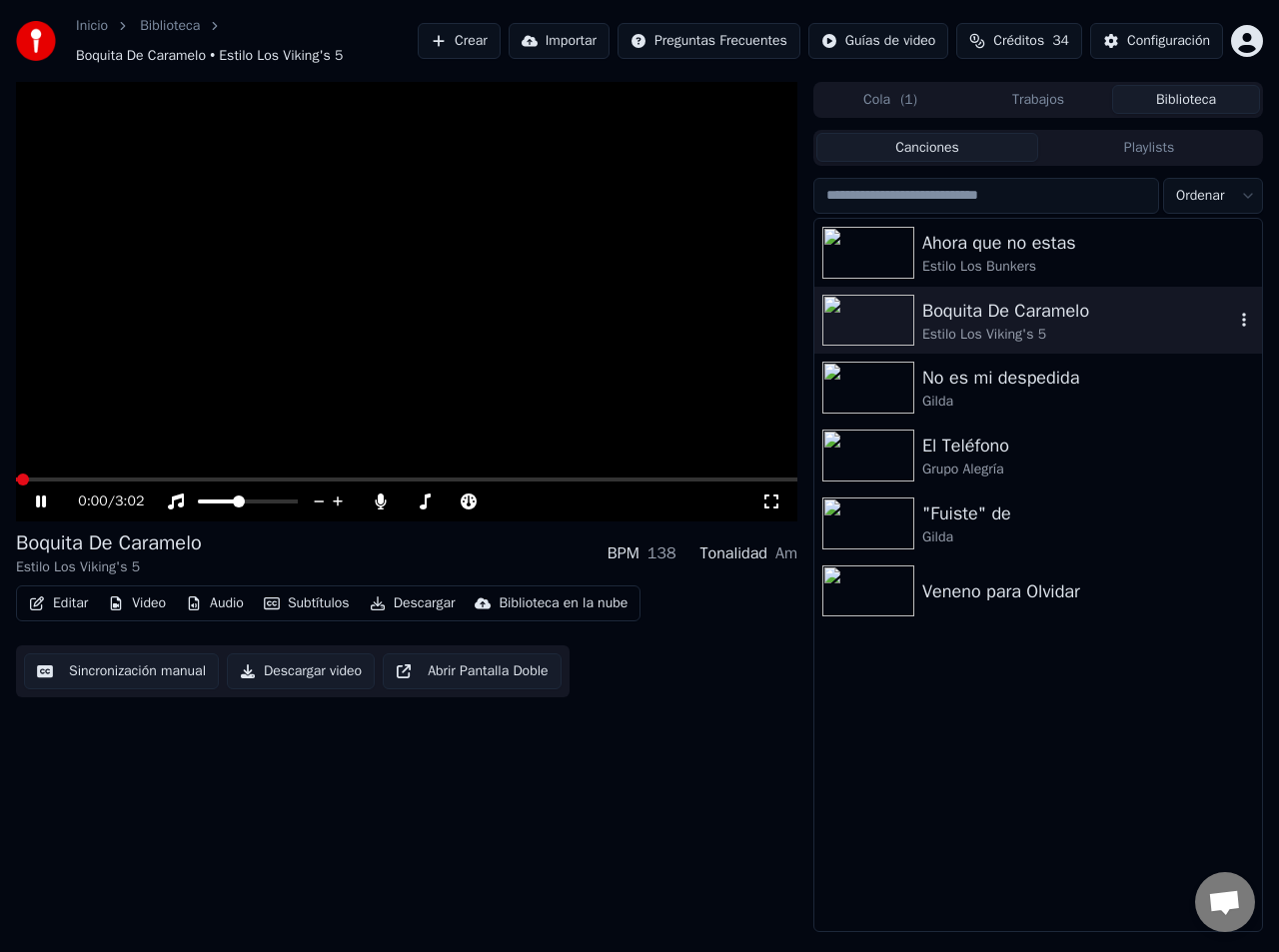 click at bounding box center [407, 302] 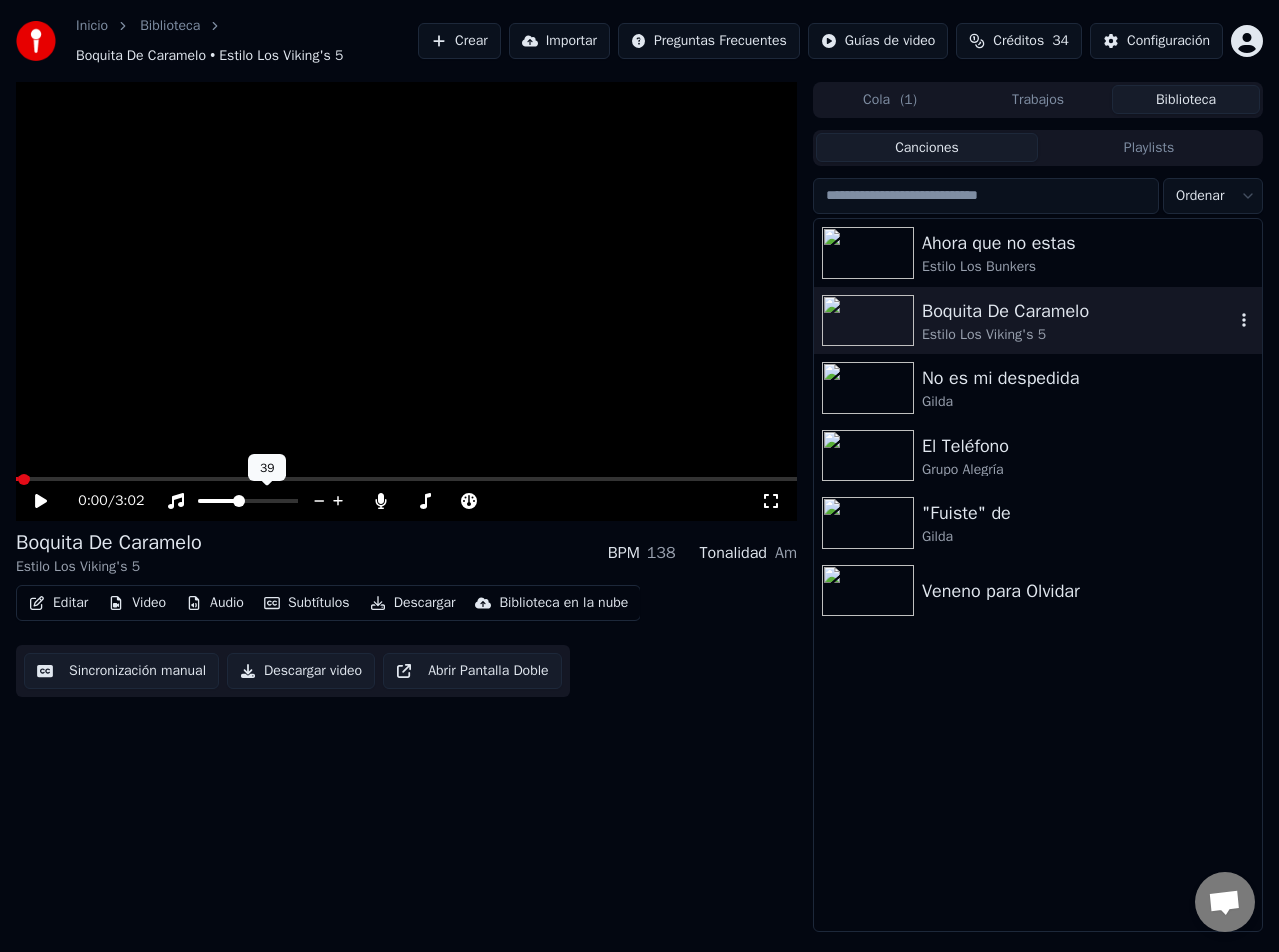 click at bounding box center [407, 302] 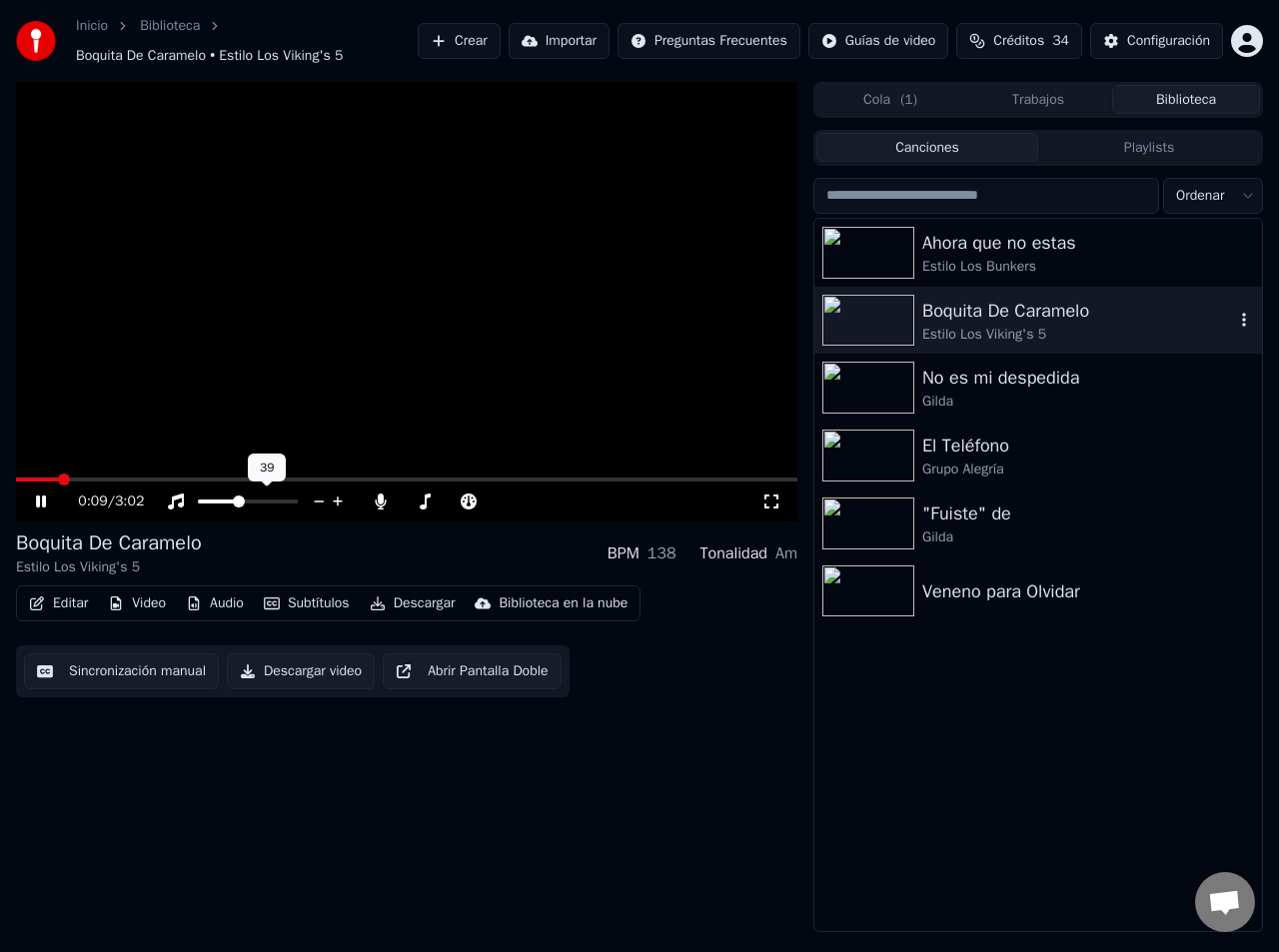 click at bounding box center (407, 302) 